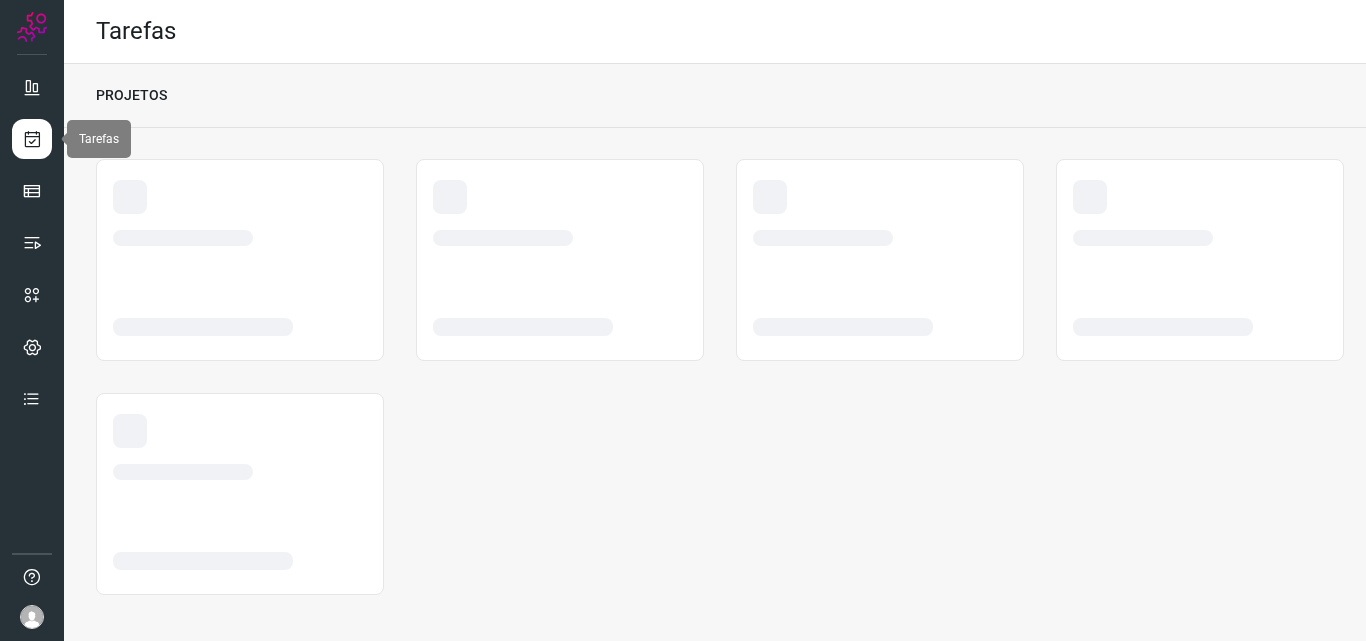 scroll, scrollTop: 0, scrollLeft: 0, axis: both 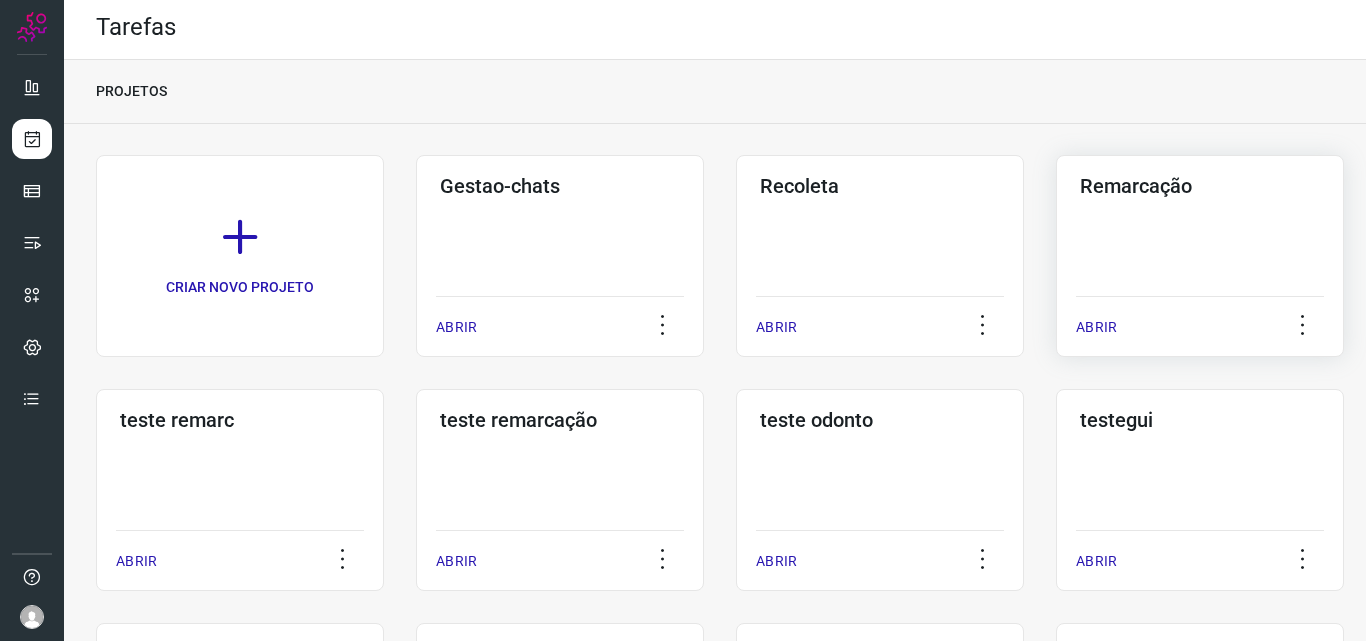 click on "Remarcação" at bounding box center (1200, 186) 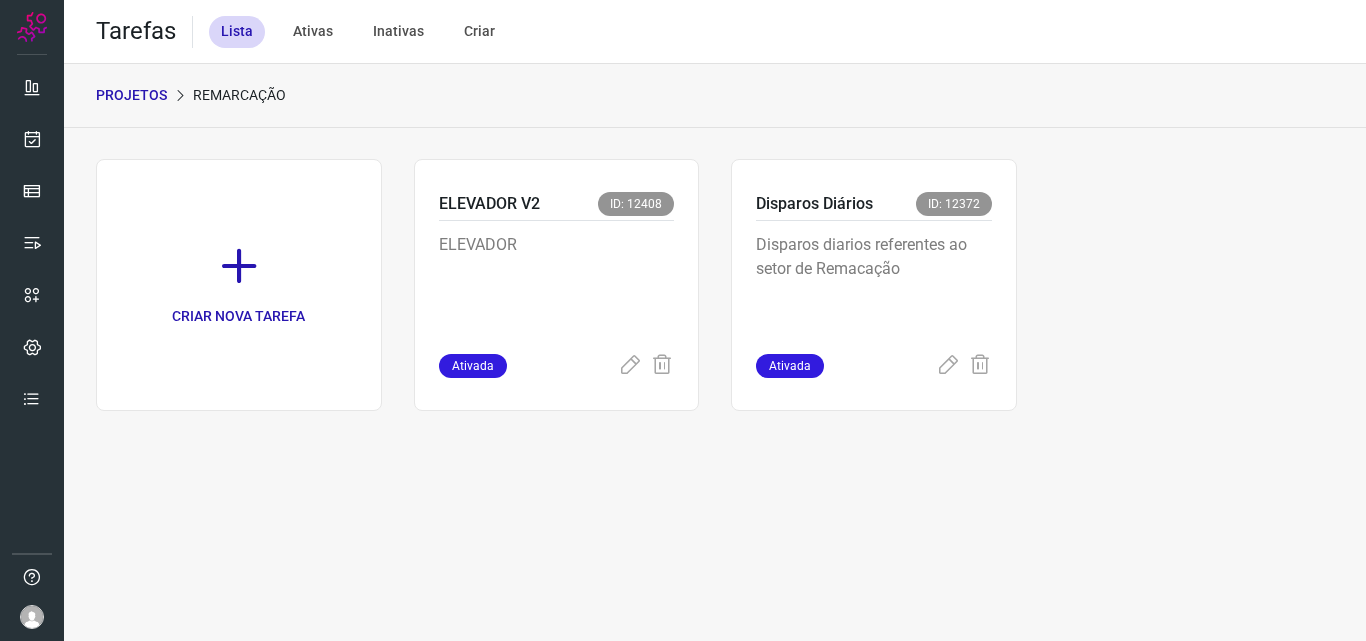 scroll, scrollTop: 0, scrollLeft: 0, axis: both 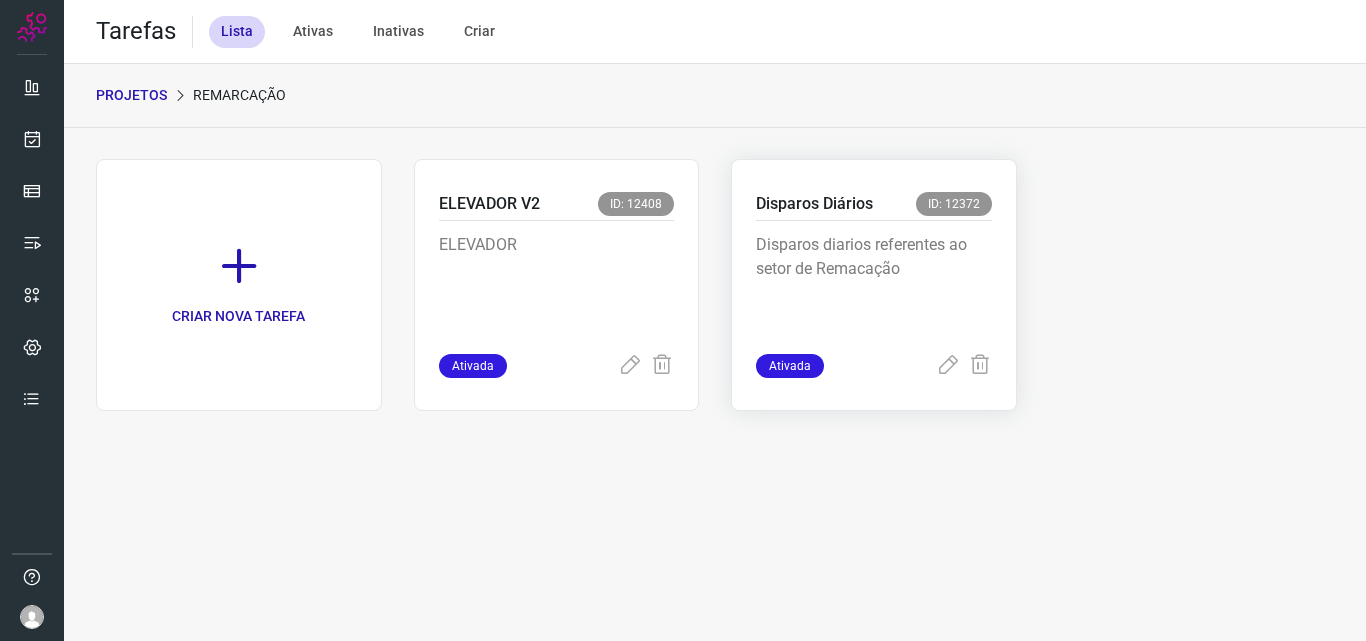 click on "Disparos Diários ID: 12372 Disparos diarios referentes ao setor de Remacação Ativada" 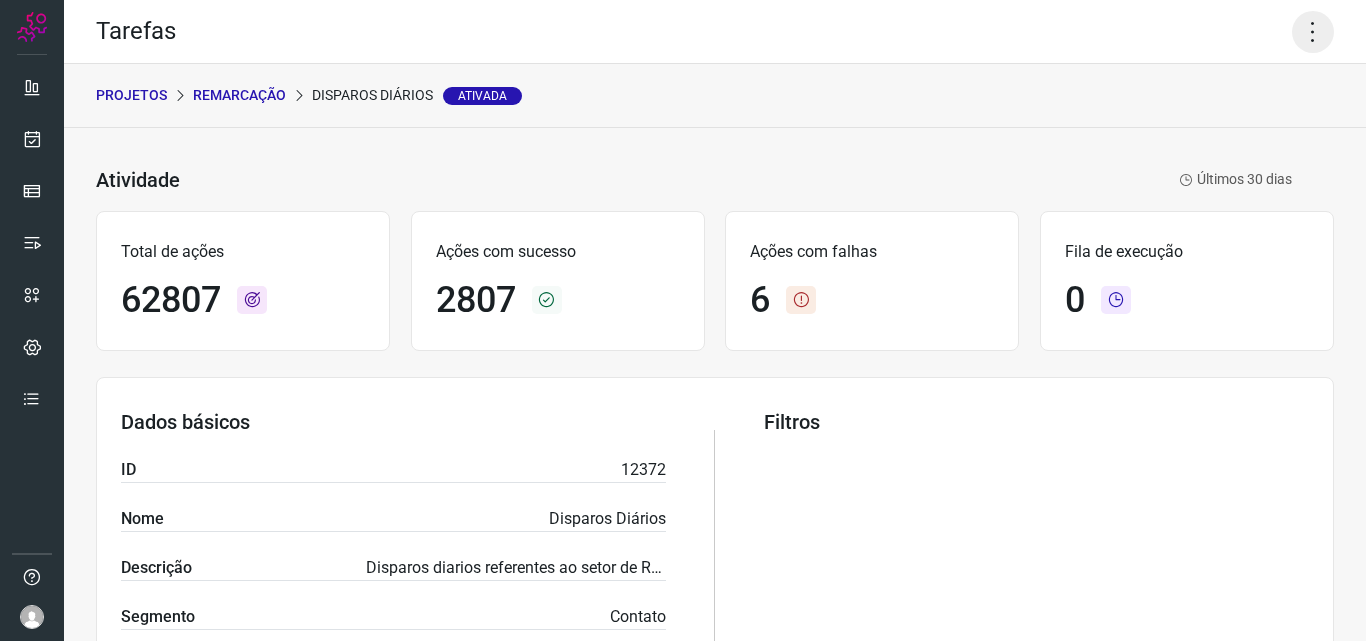 click 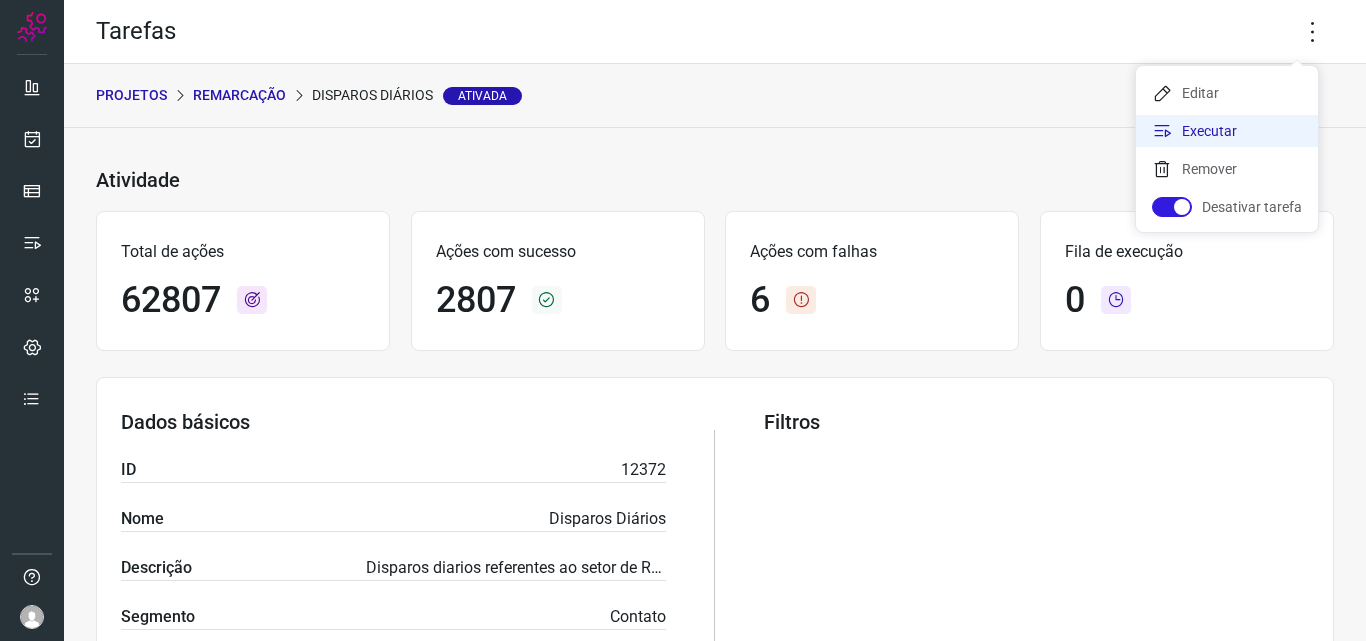 click on "Executar" 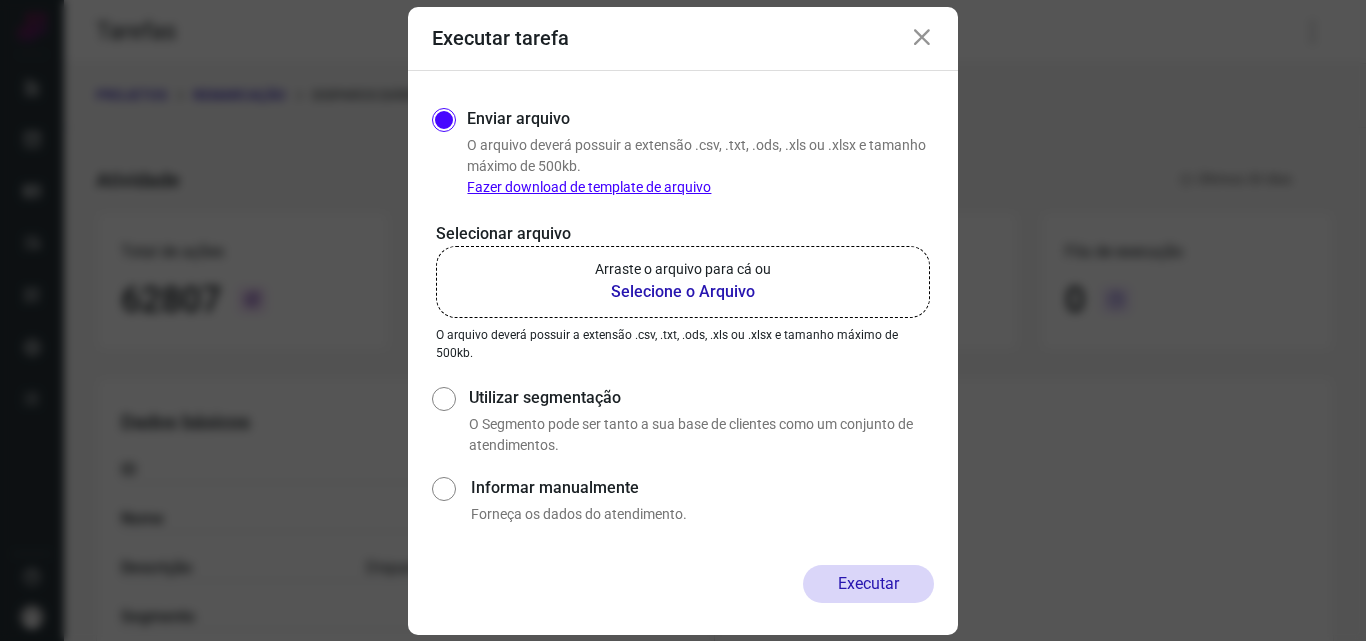 click on "Selecione o Arquivo" at bounding box center (683, 292) 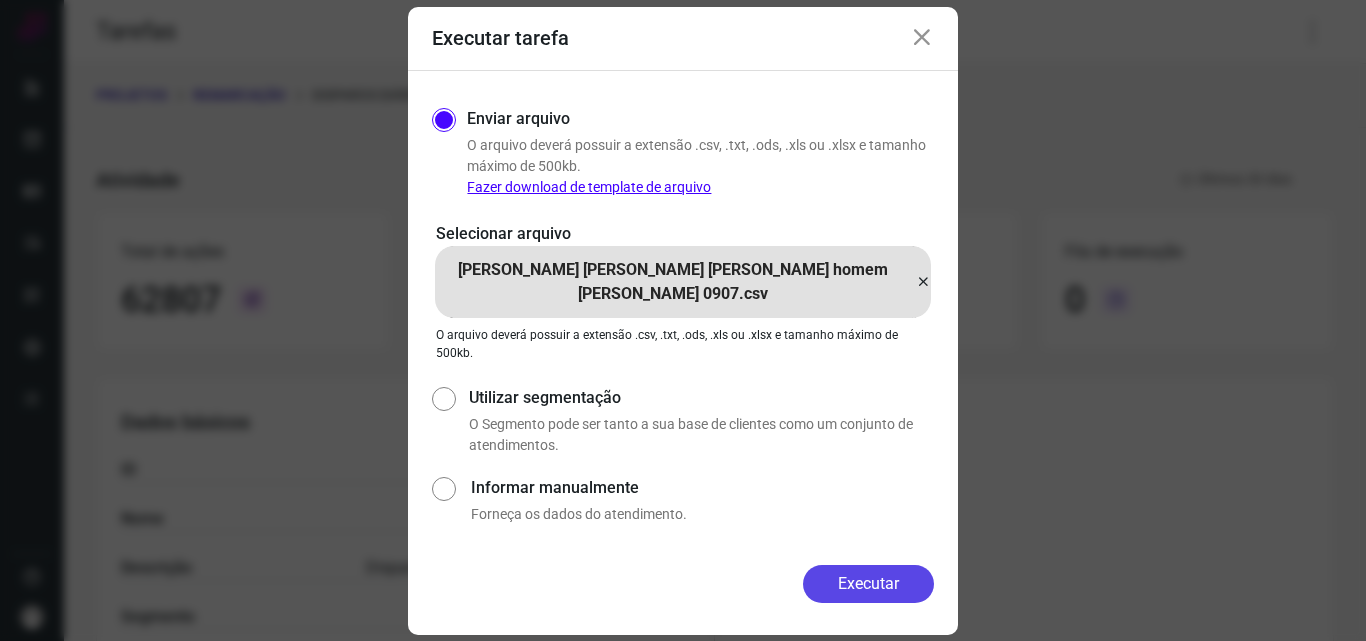 click on "Executar" at bounding box center [868, 584] 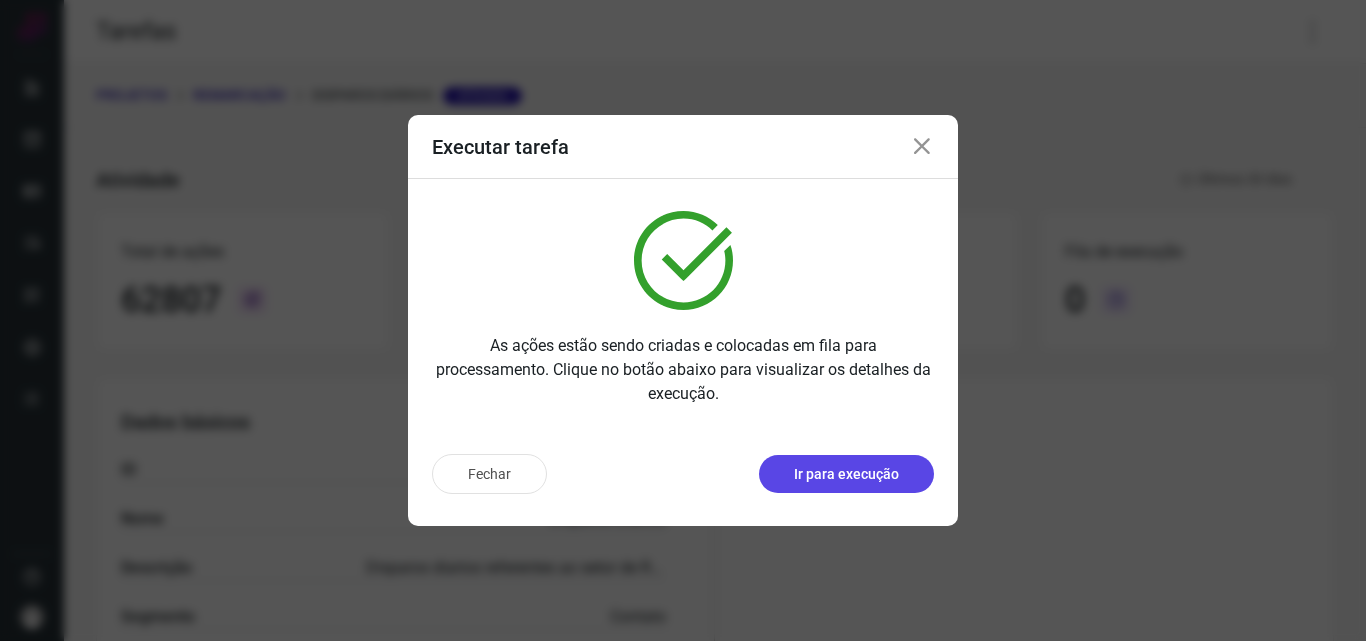 click on "Ir para execução" at bounding box center [846, 474] 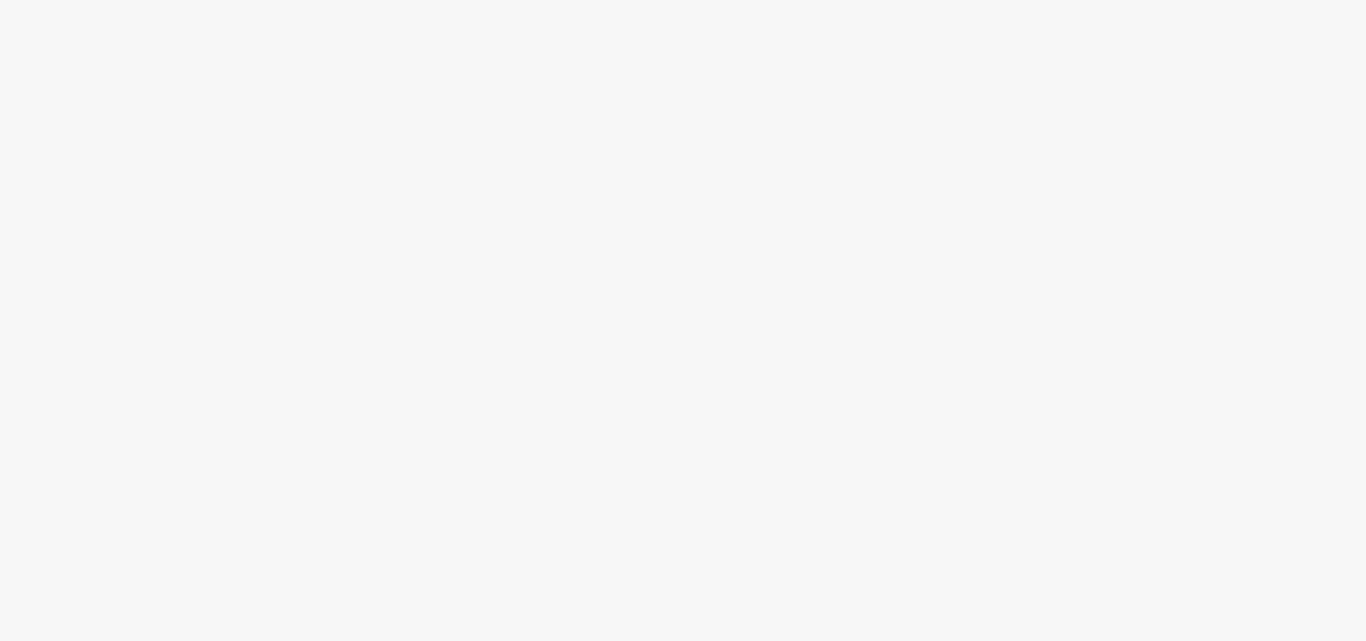 scroll, scrollTop: 0, scrollLeft: 0, axis: both 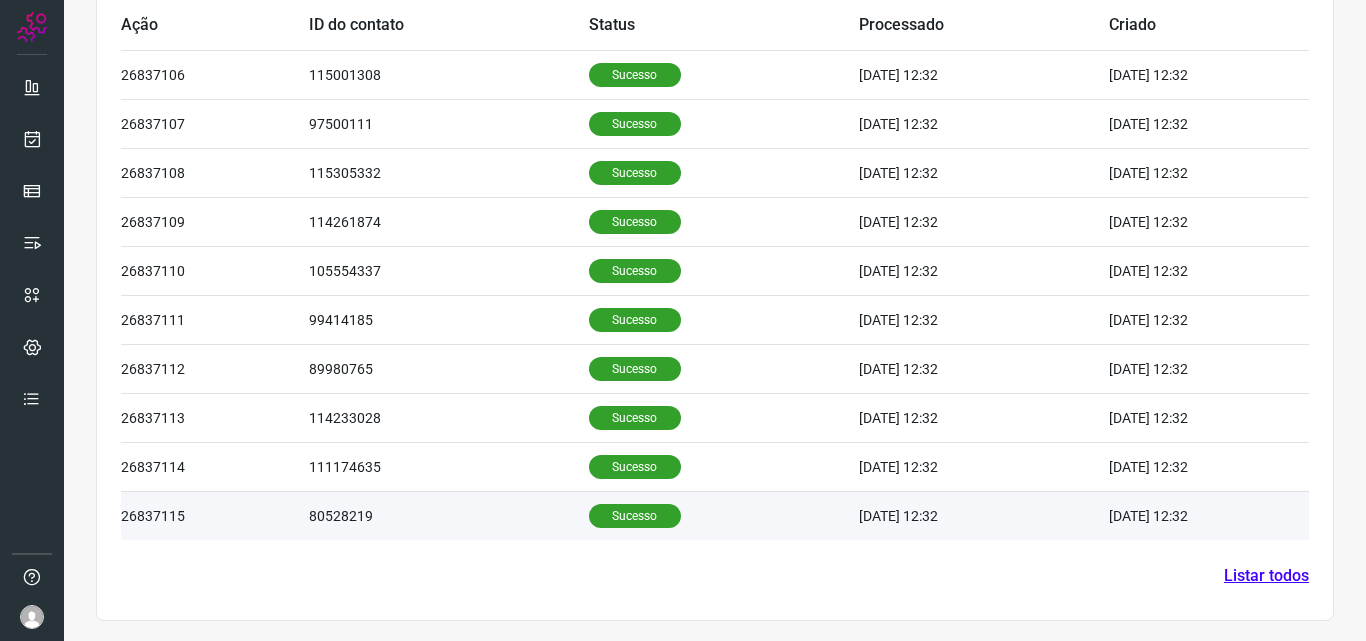 click on "Sucesso" at bounding box center [635, 516] 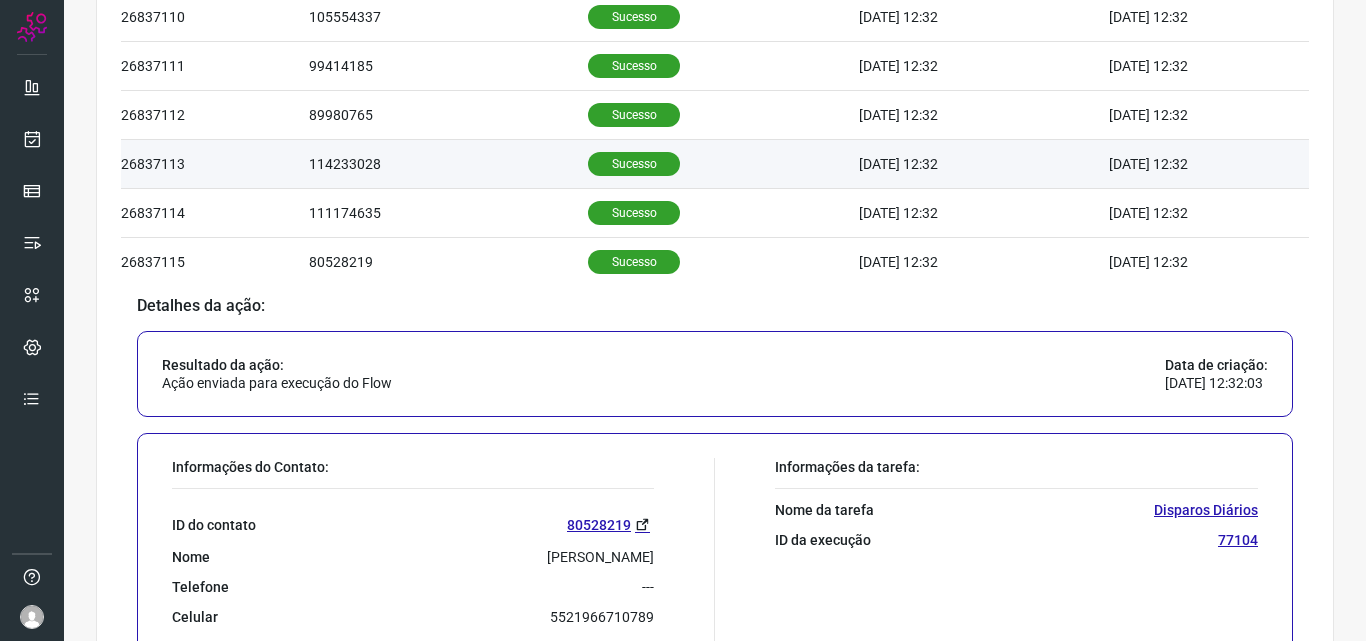 scroll, scrollTop: 859, scrollLeft: 0, axis: vertical 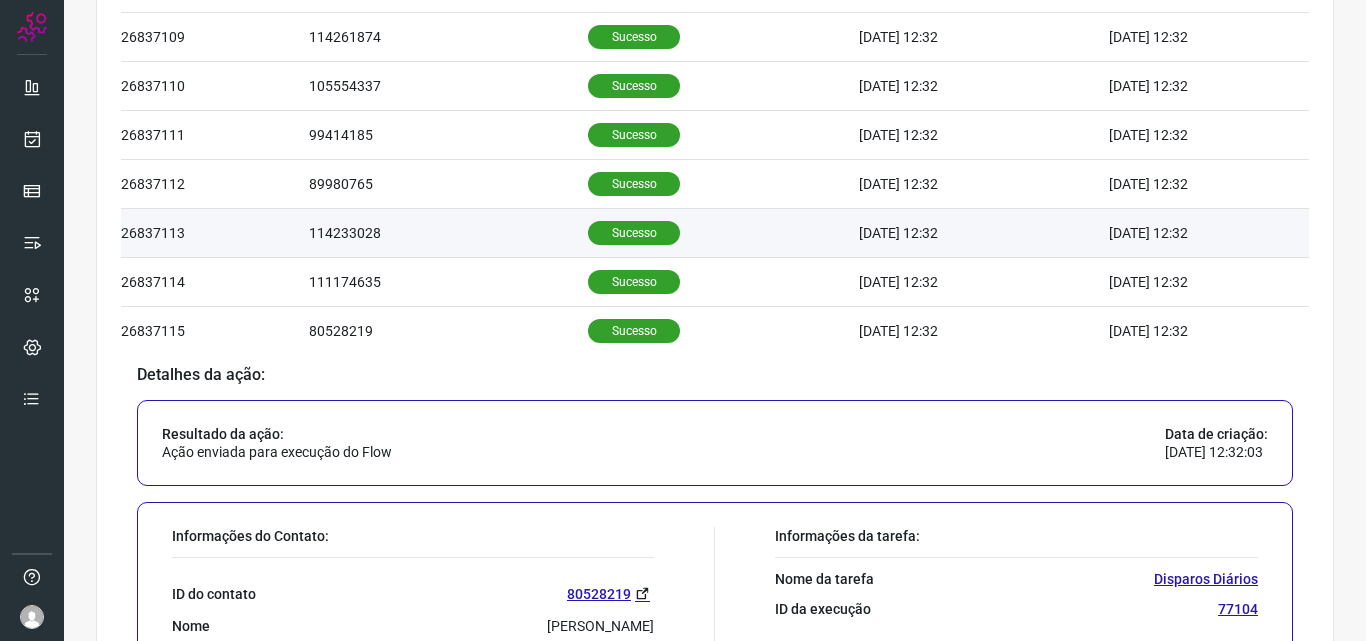 click on "Sucesso" at bounding box center (723, 232) 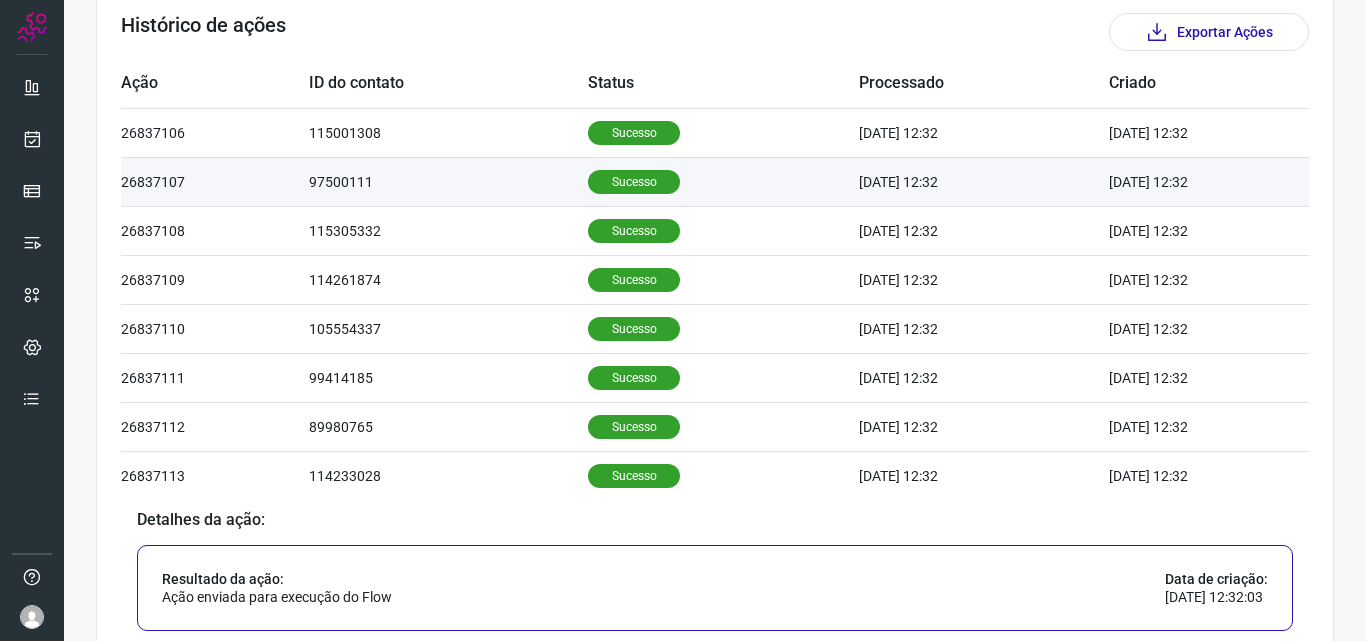 scroll, scrollTop: 560, scrollLeft: 0, axis: vertical 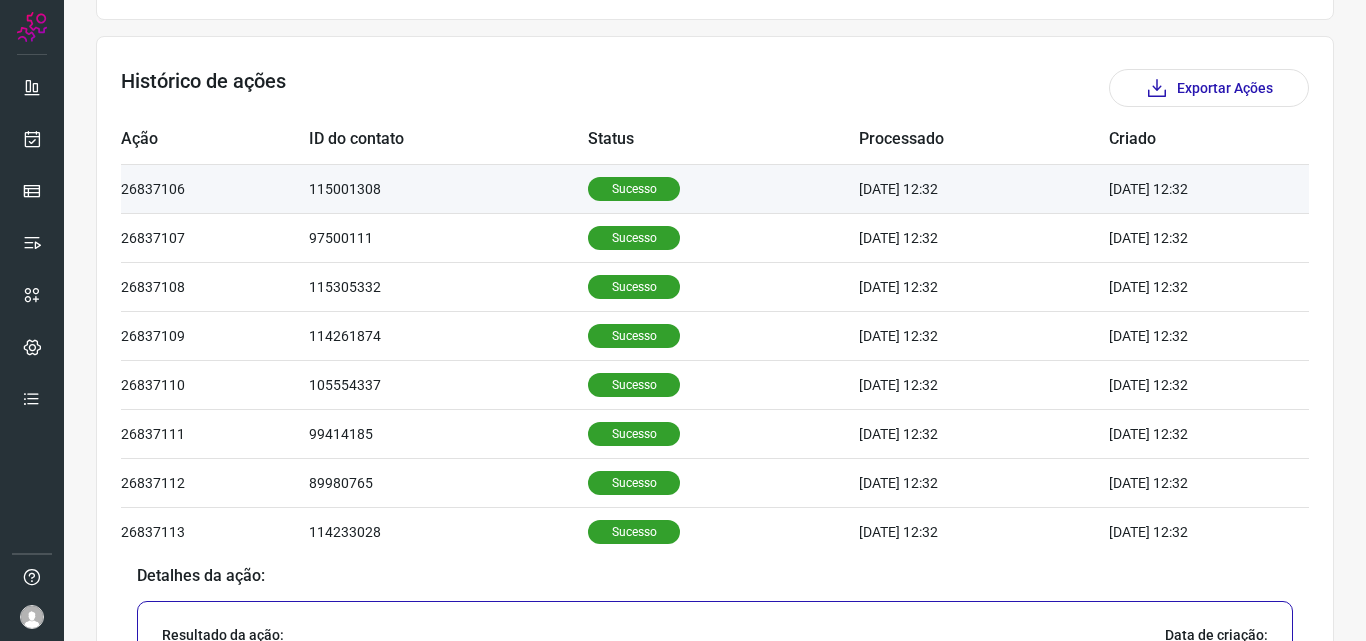 click on "Sucesso" at bounding box center [634, 189] 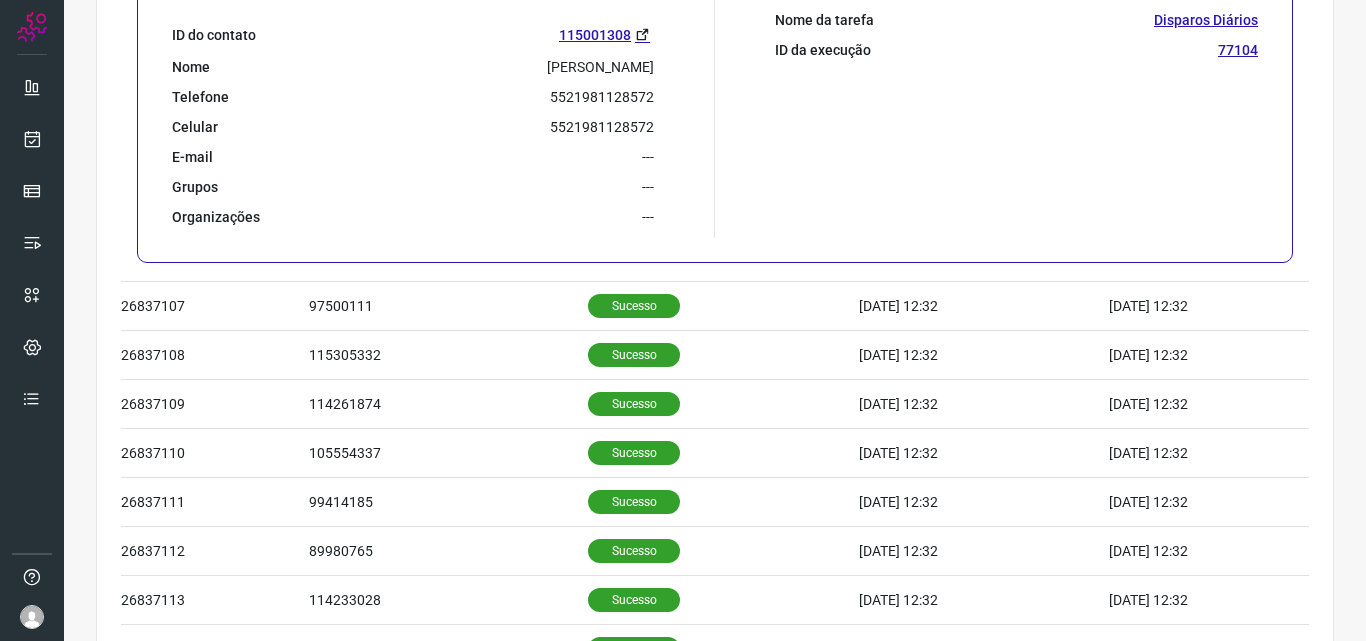 scroll, scrollTop: 1160, scrollLeft: 0, axis: vertical 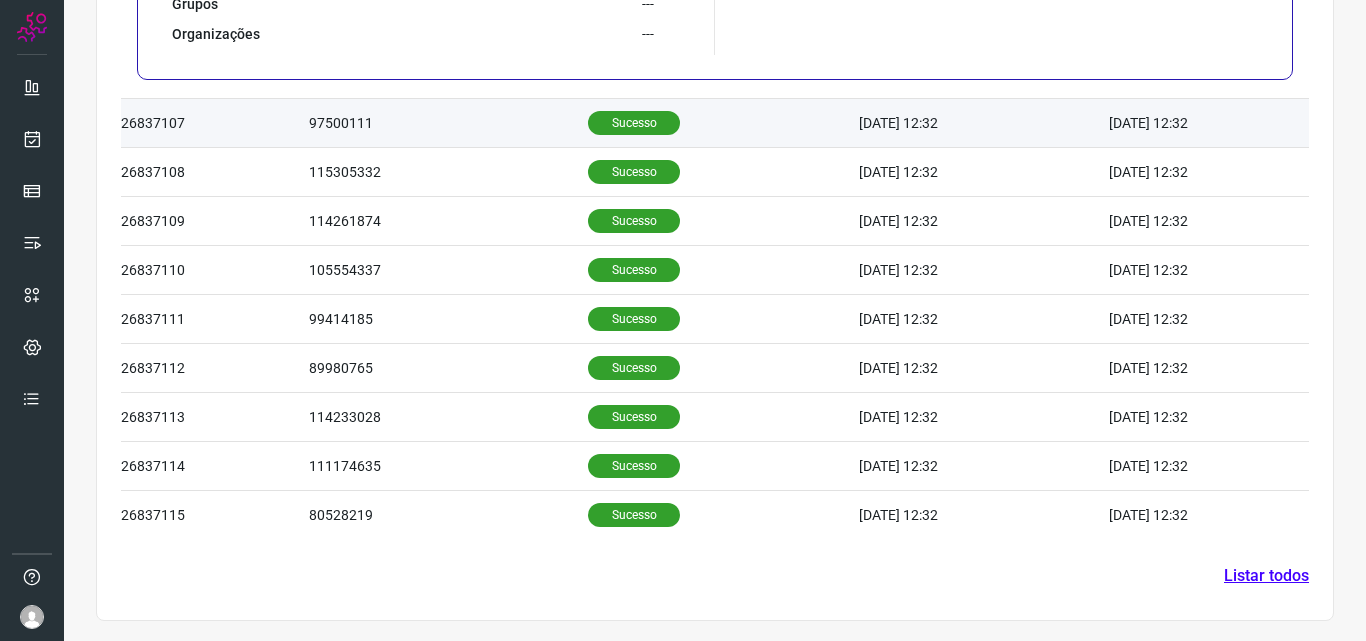 click on "Sucesso" at bounding box center (634, 123) 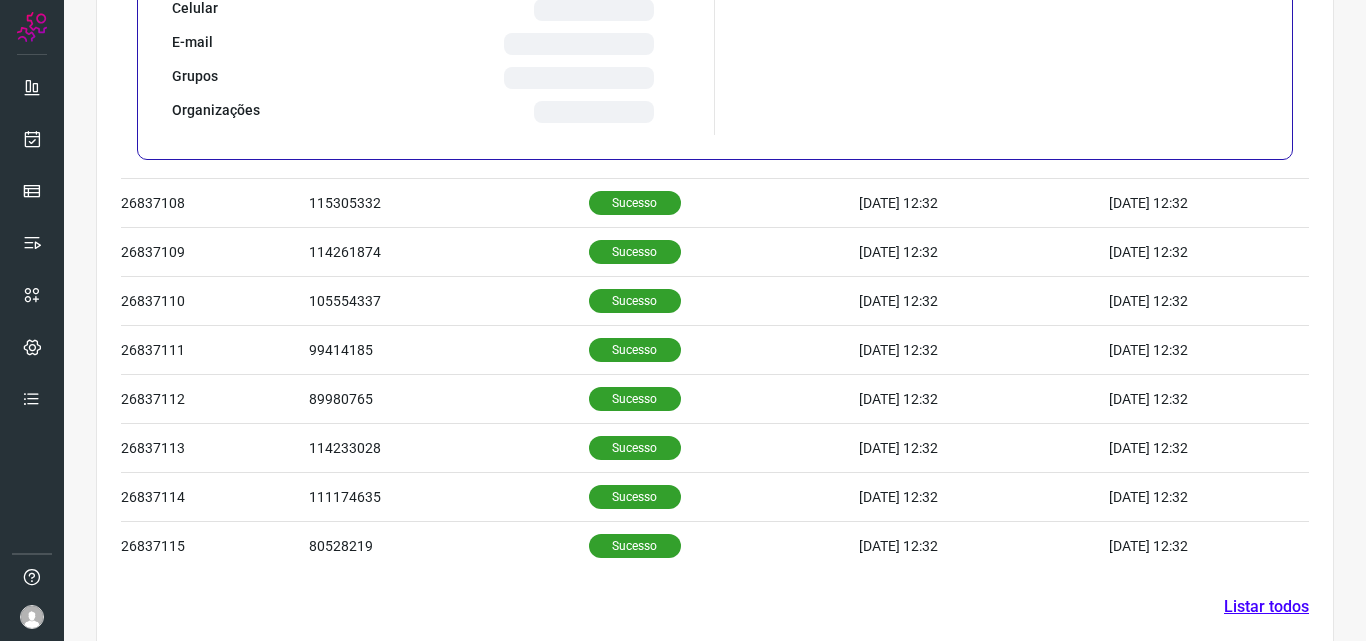 scroll, scrollTop: 674, scrollLeft: 0, axis: vertical 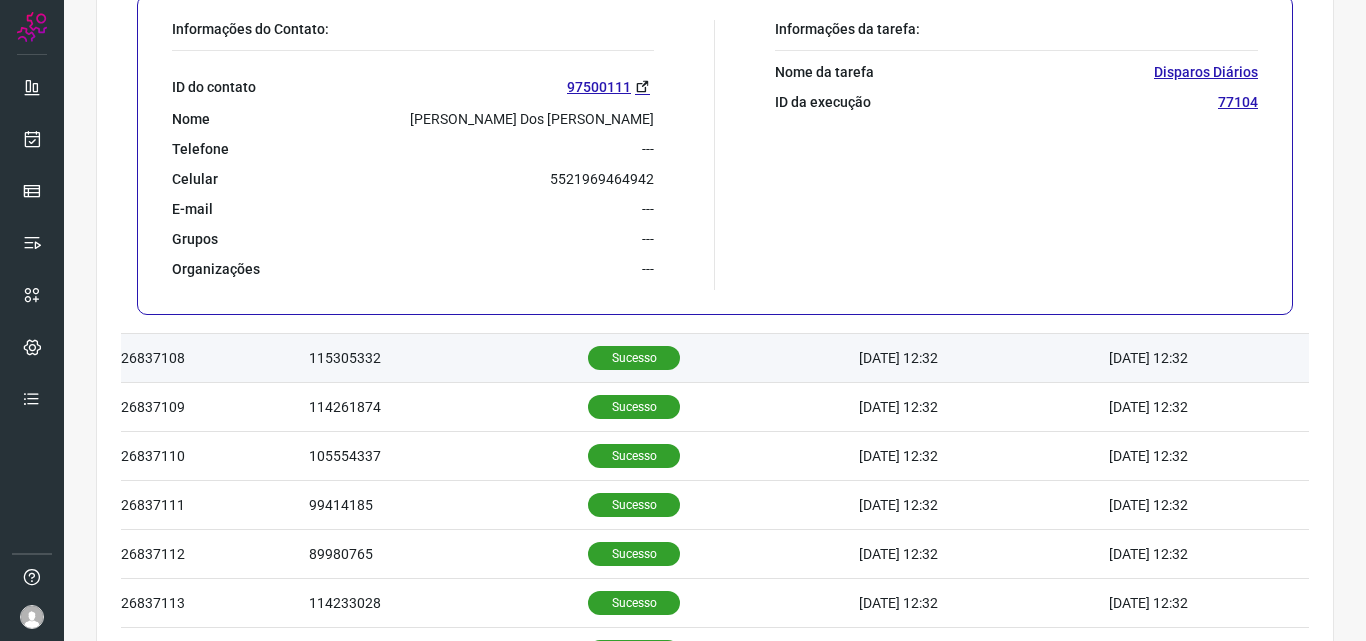click on "Sucesso" at bounding box center (634, 358) 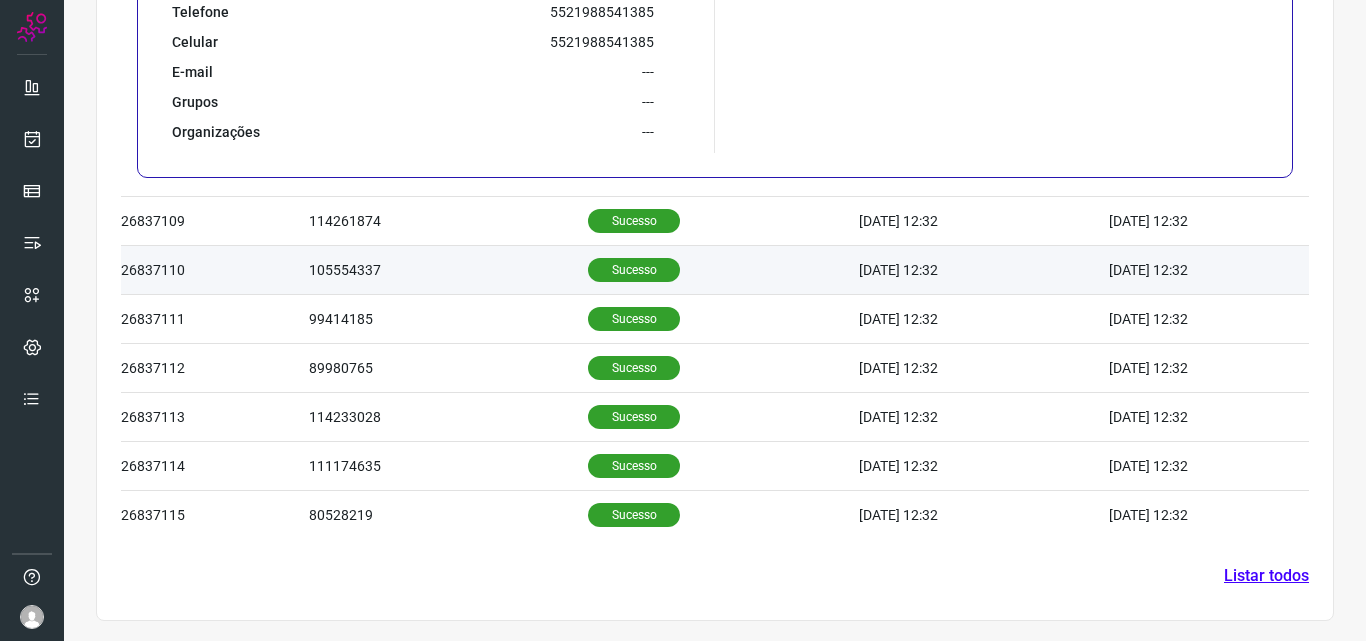 click on "Sucesso" at bounding box center (634, 270) 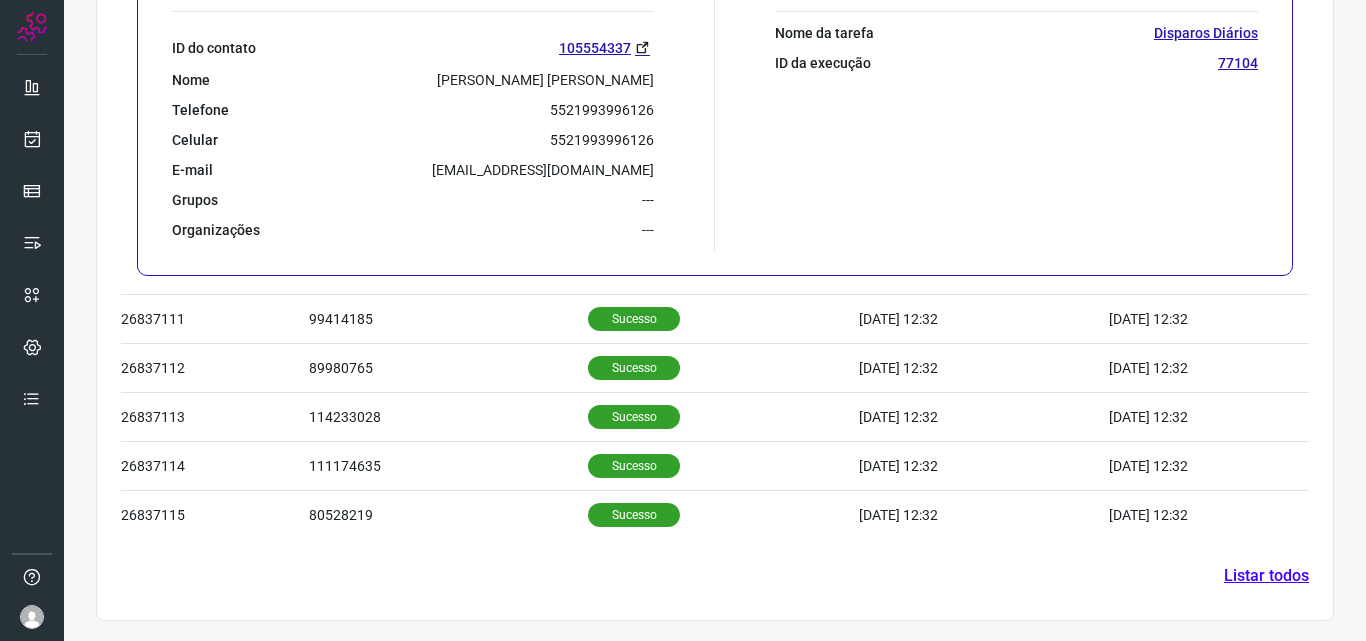 scroll, scrollTop: 1160, scrollLeft: 0, axis: vertical 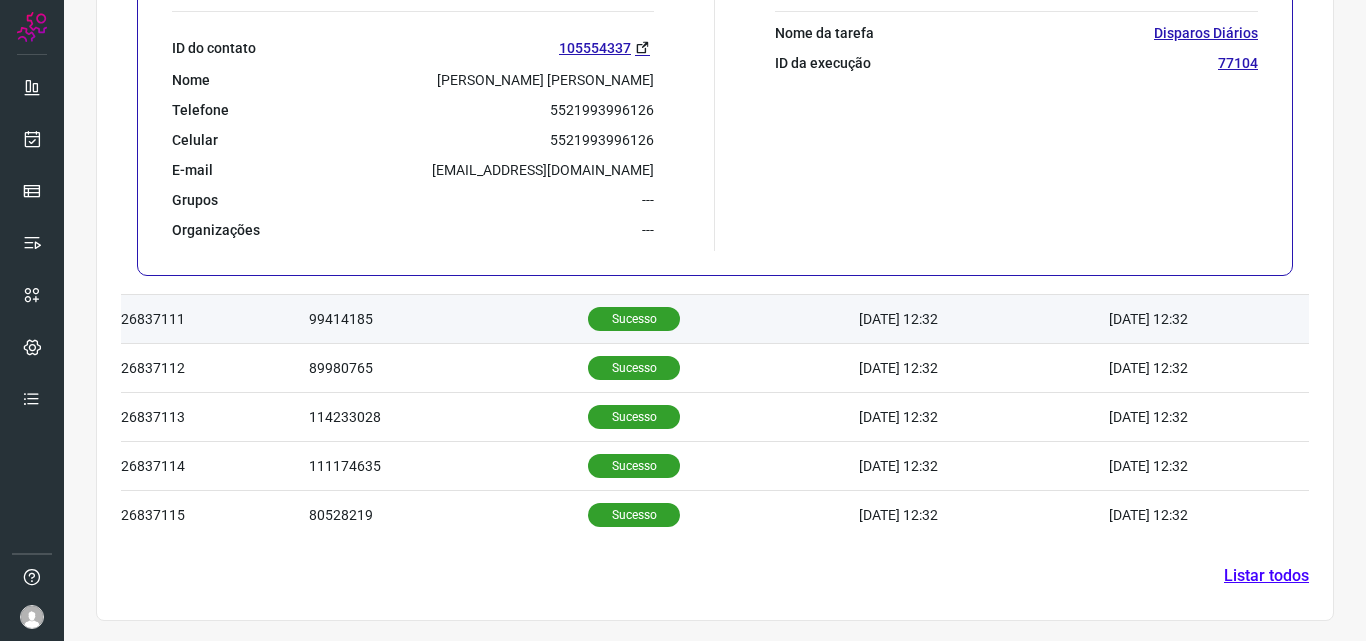 click on "Sucesso" at bounding box center (634, 319) 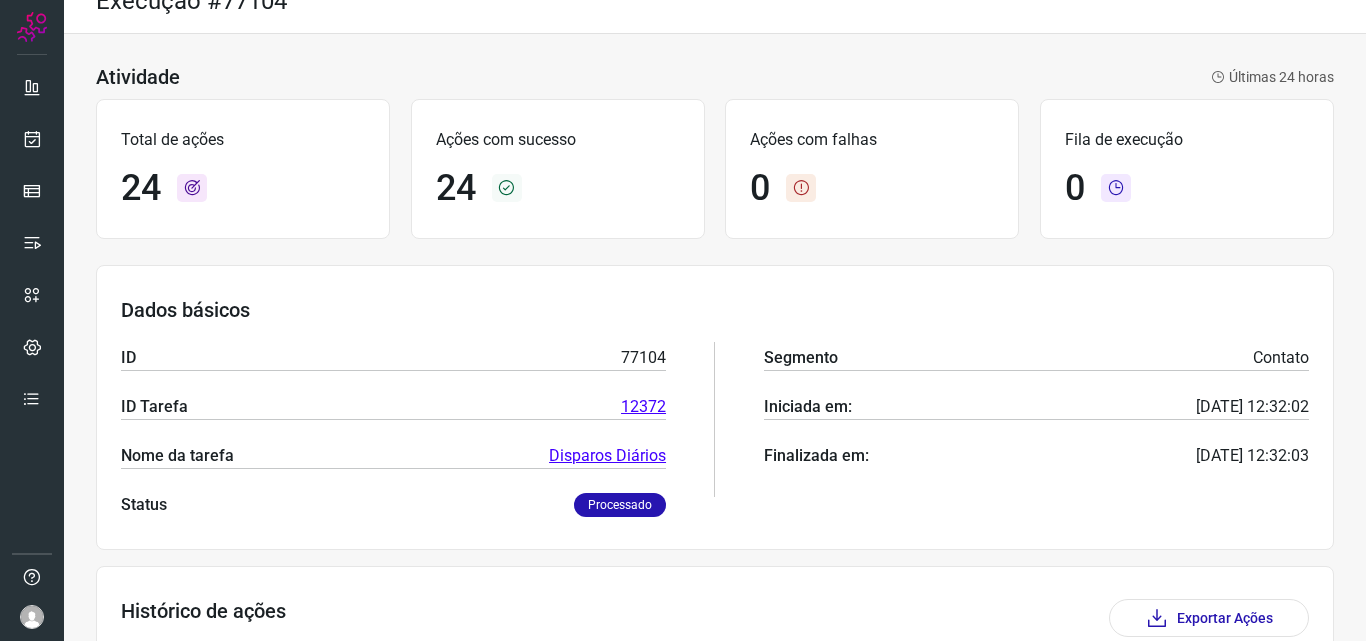 scroll, scrollTop: 0, scrollLeft: 0, axis: both 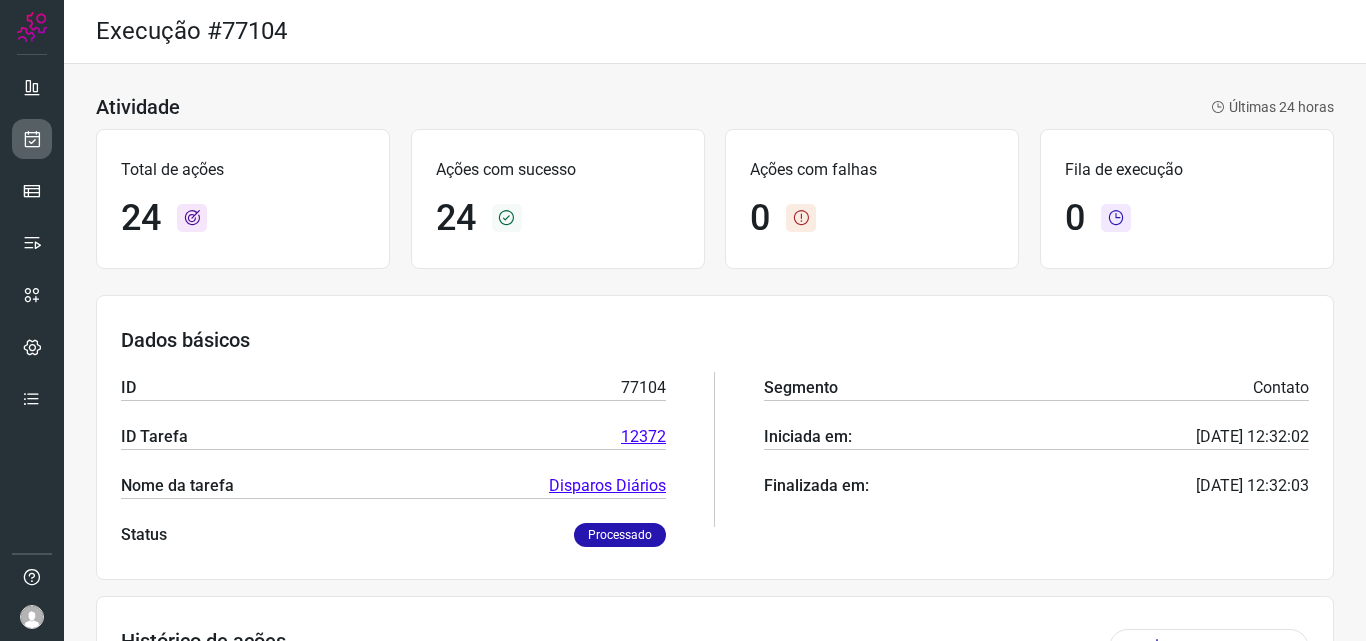 click at bounding box center (32, 139) 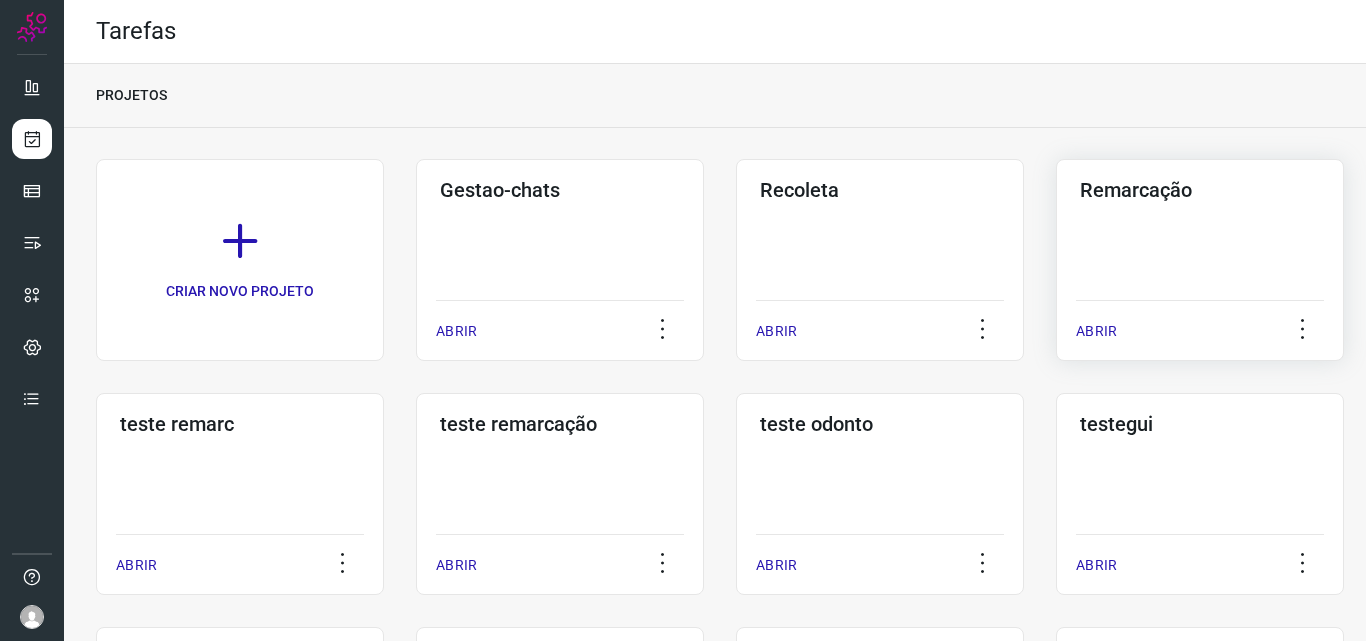 click on "Remarcação  ABRIR" 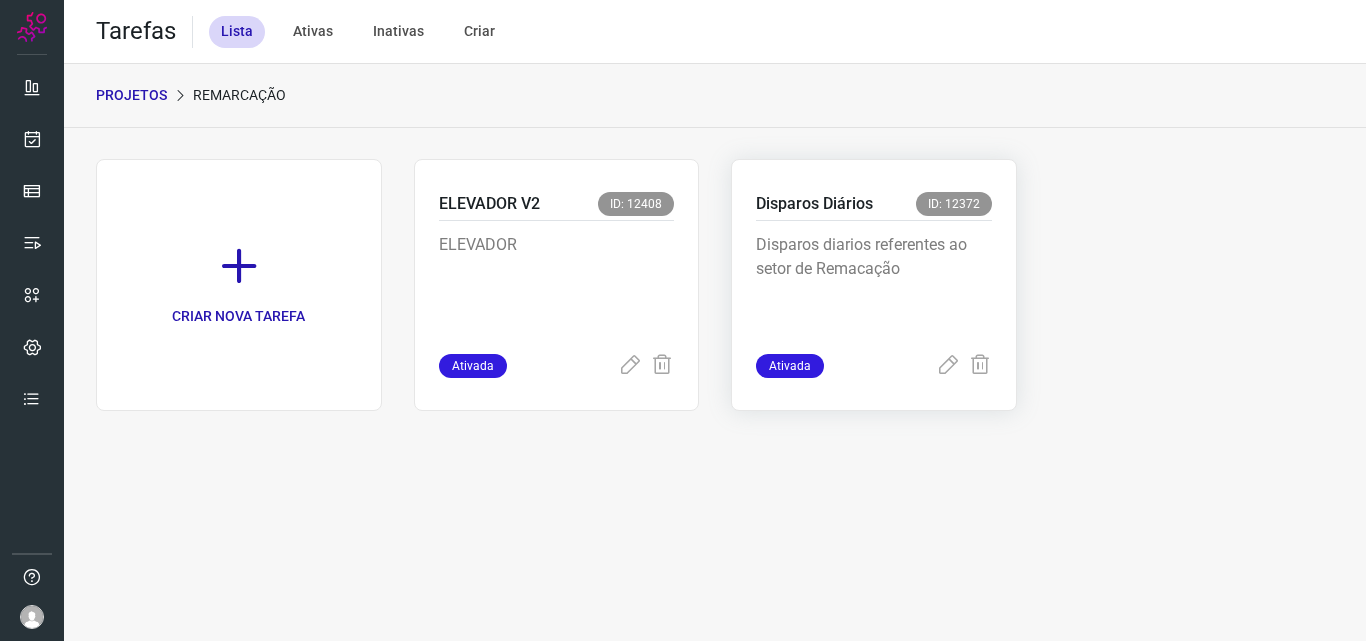 click on "Disparos diarios referentes ao setor de Remacação" at bounding box center (874, 283) 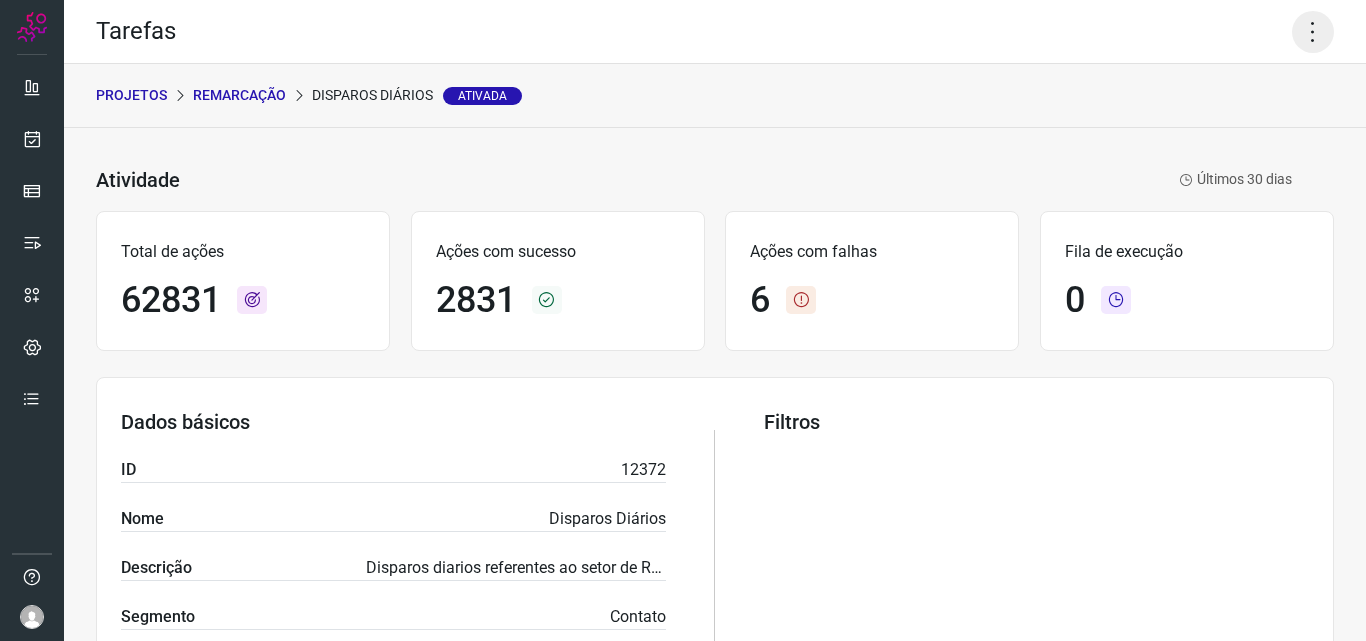 click 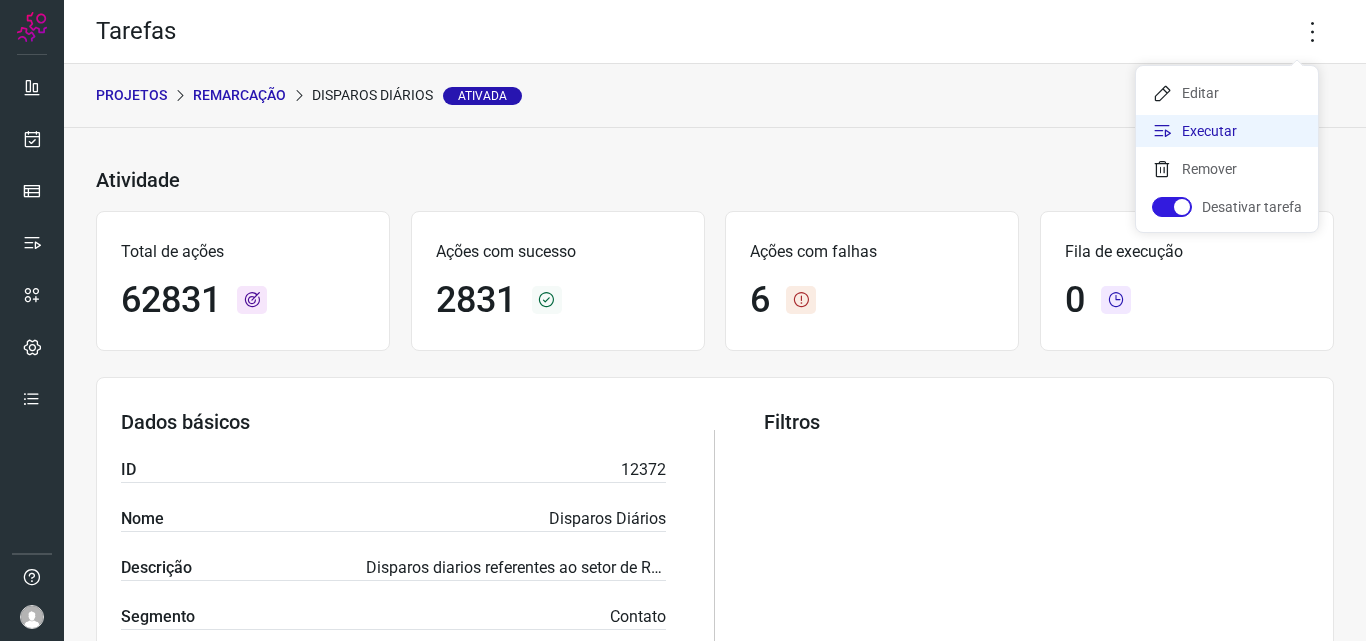 click on "Executar" 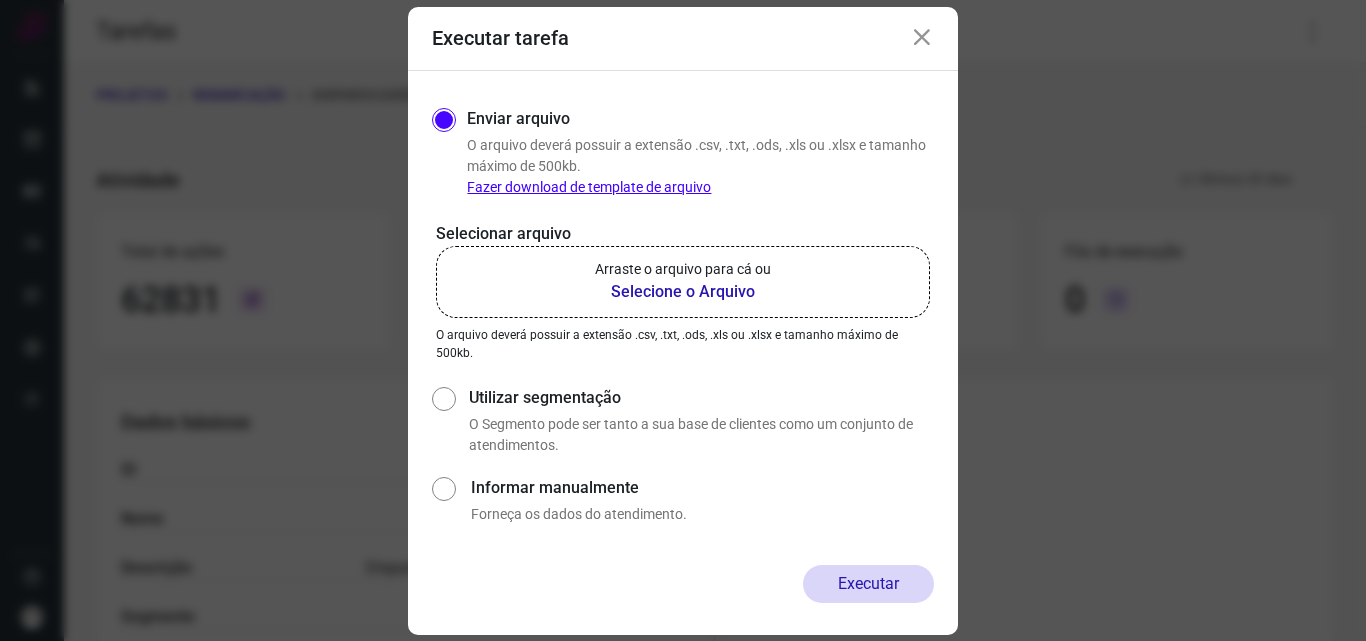 click on "Selecione o Arquivo" at bounding box center (683, 292) 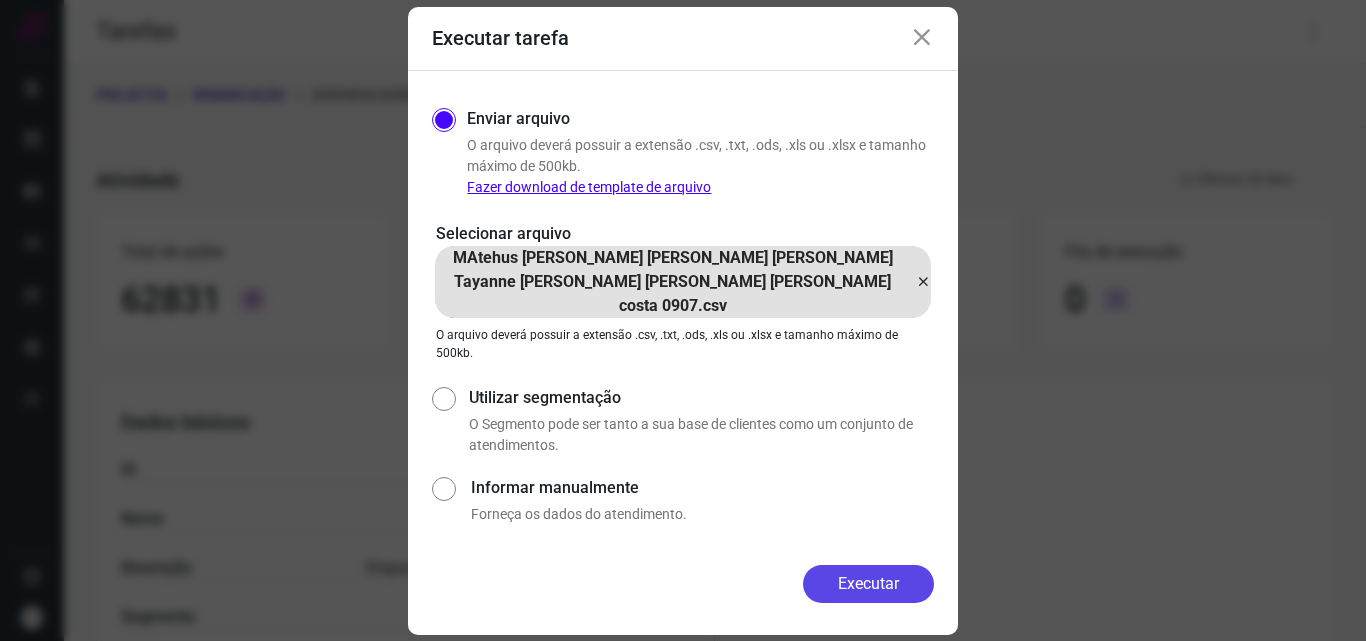 click on "Executar" at bounding box center [868, 584] 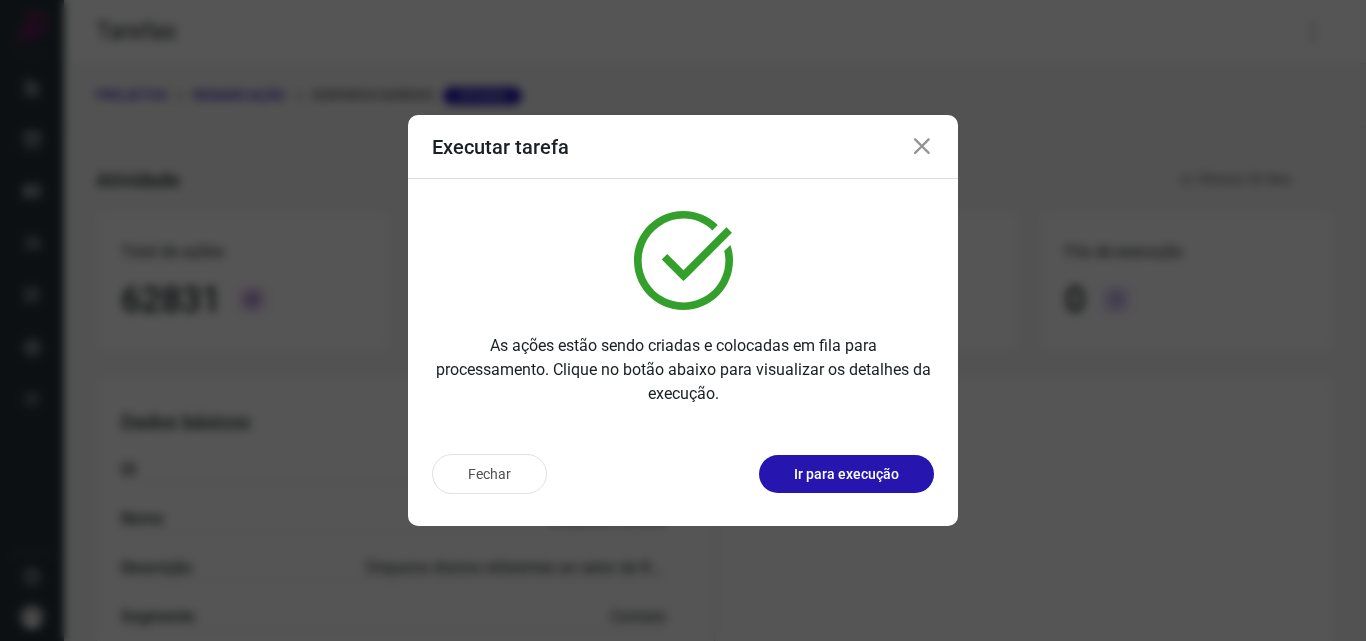 click on "Ir para execução" at bounding box center (846, 474) 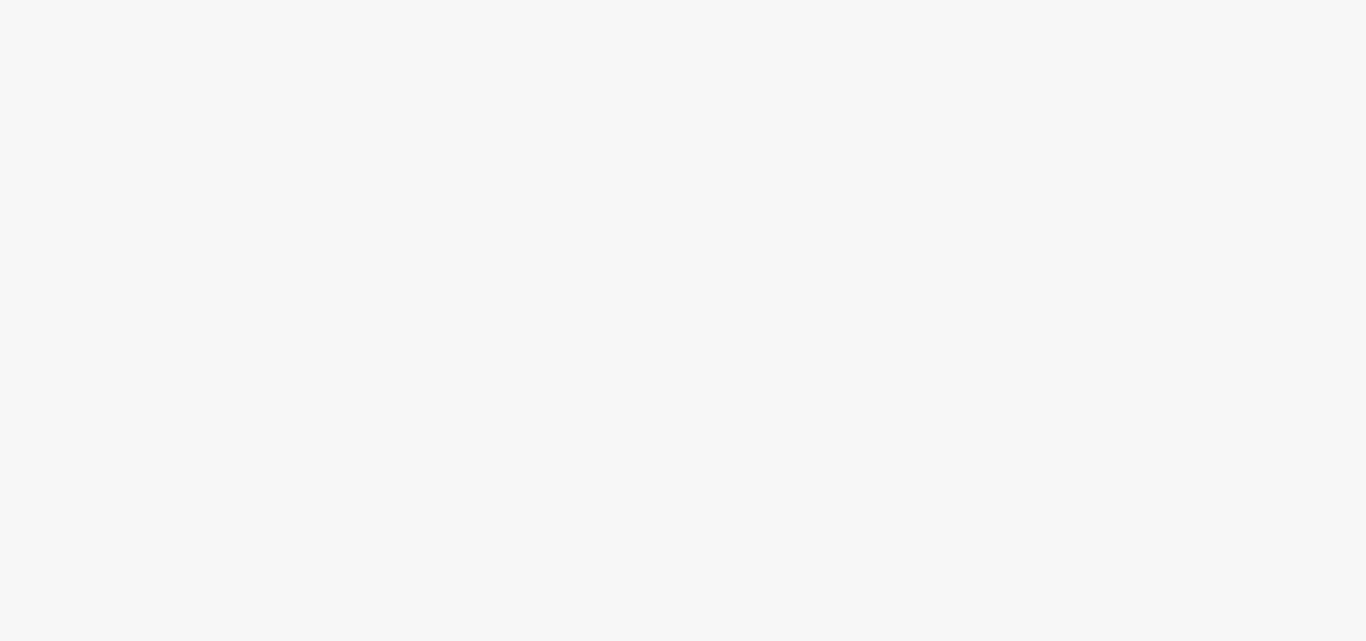 scroll, scrollTop: 0, scrollLeft: 0, axis: both 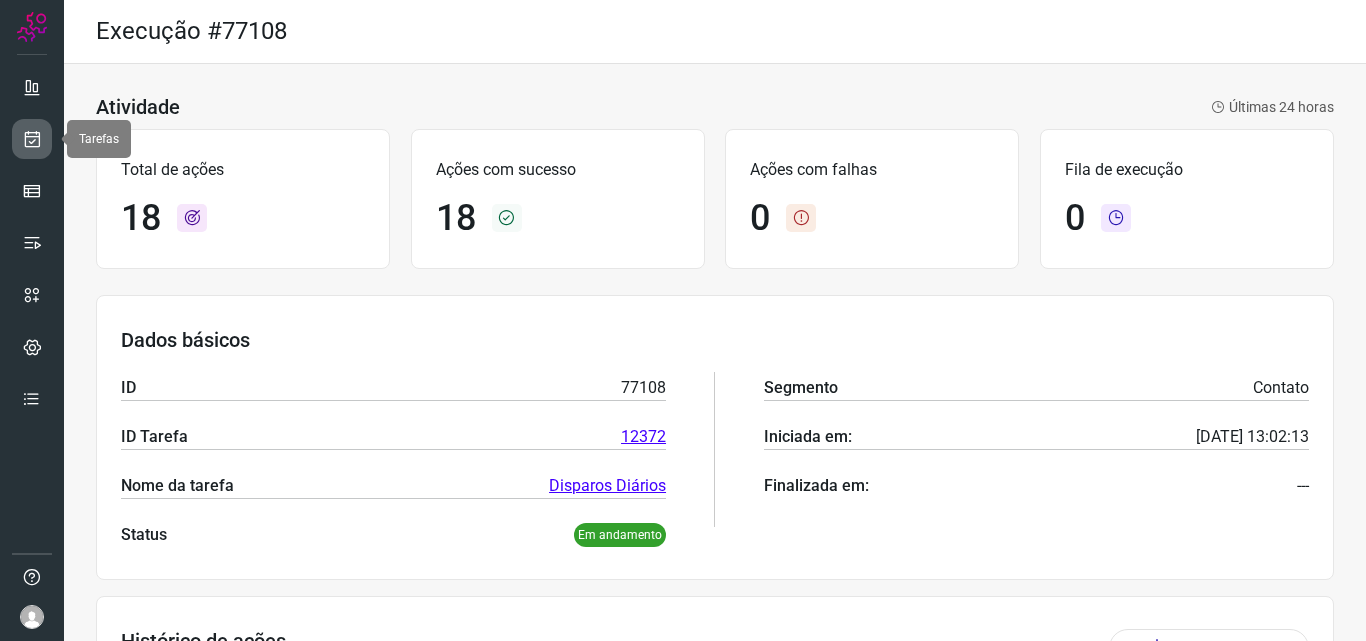 click at bounding box center [32, 139] 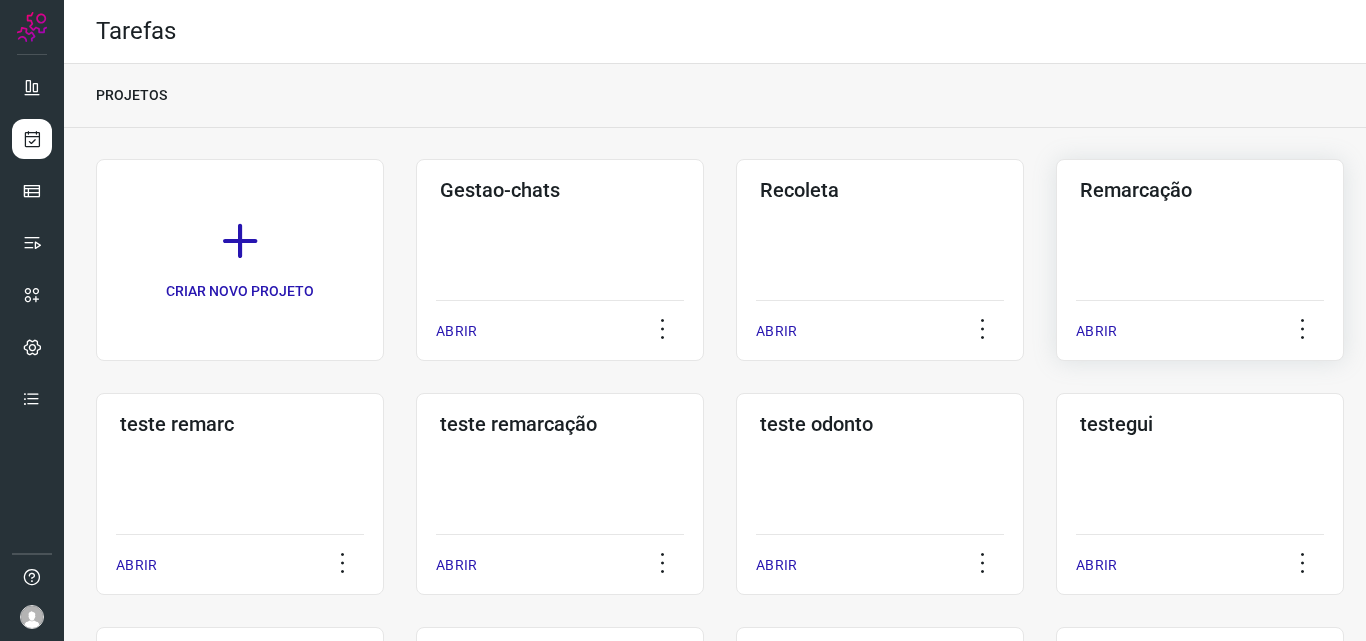 click on "Remarcação" at bounding box center [1200, 190] 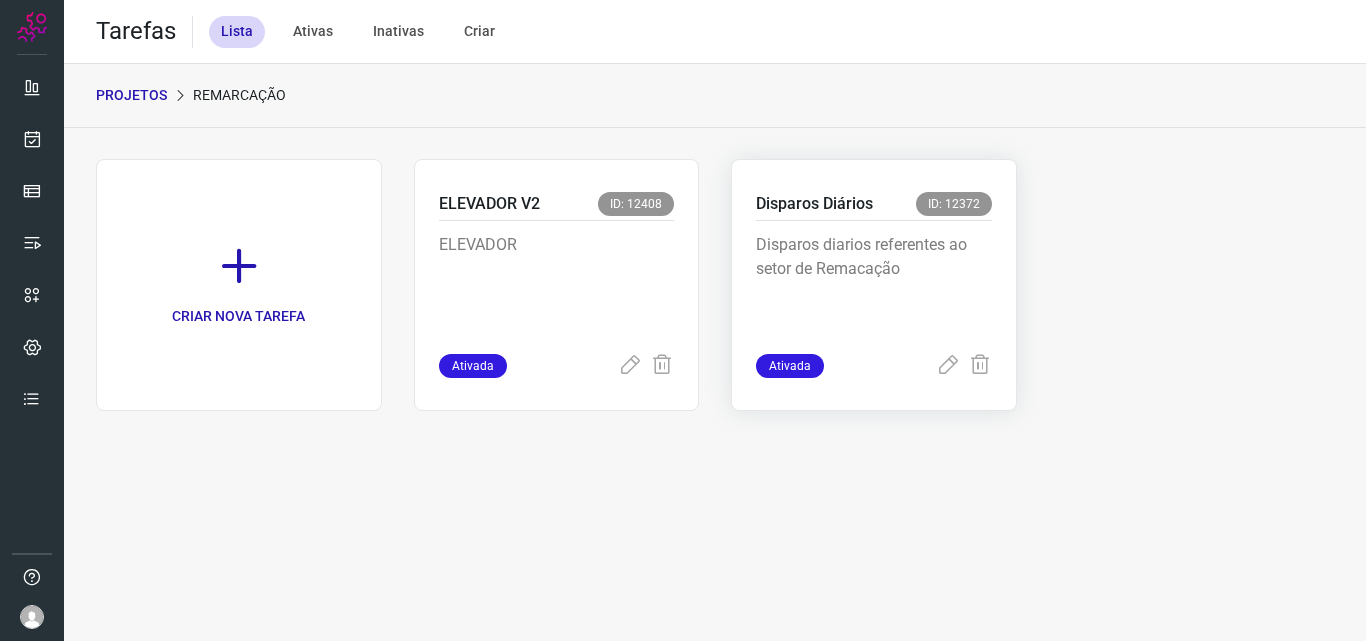 click on "Disparos Diários ID: 12372" at bounding box center [874, 206] 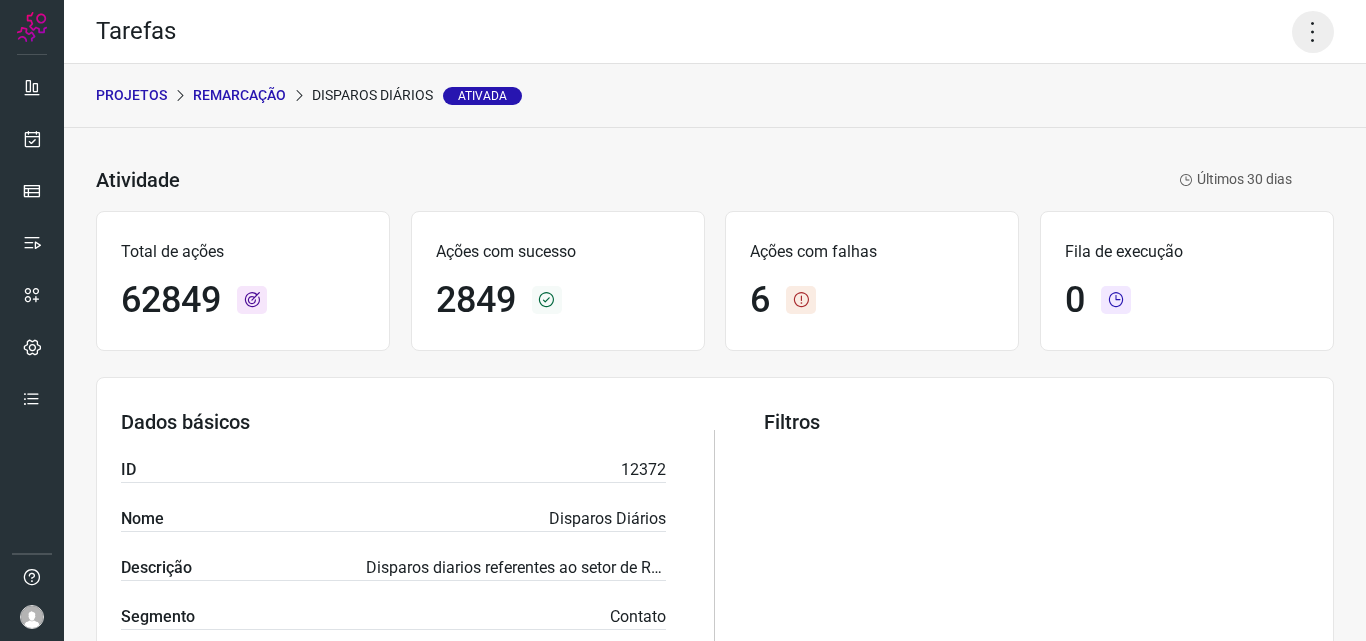click 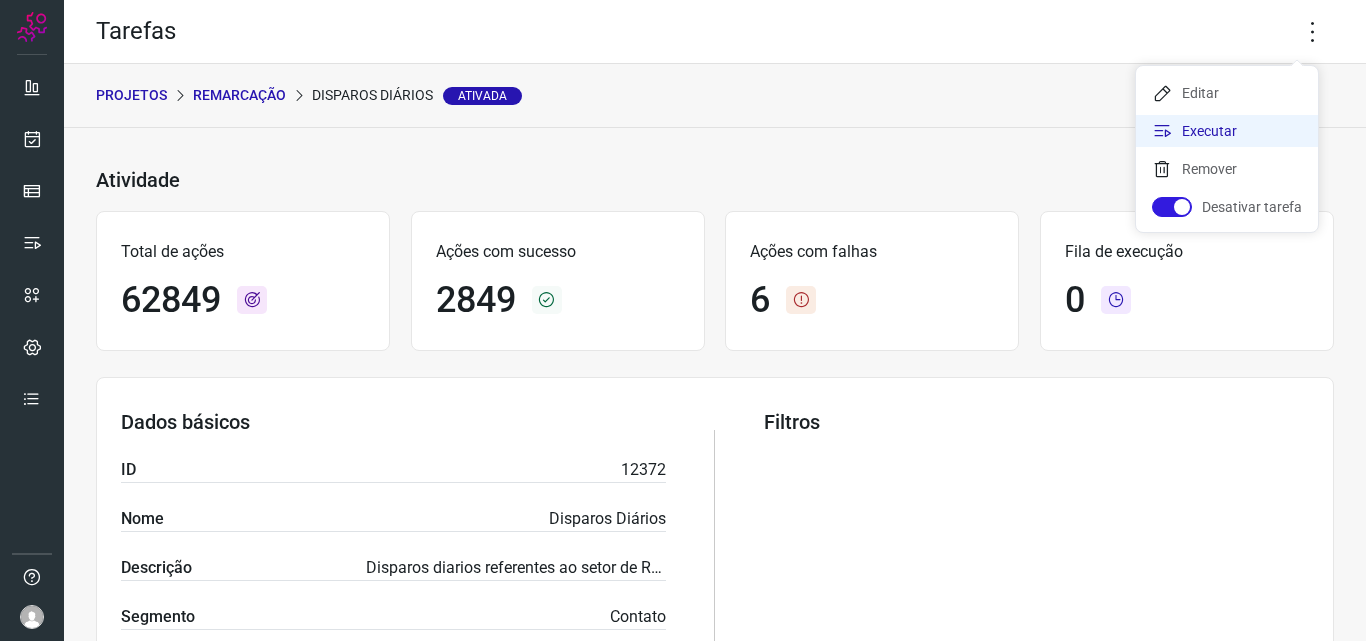click on "Executar" 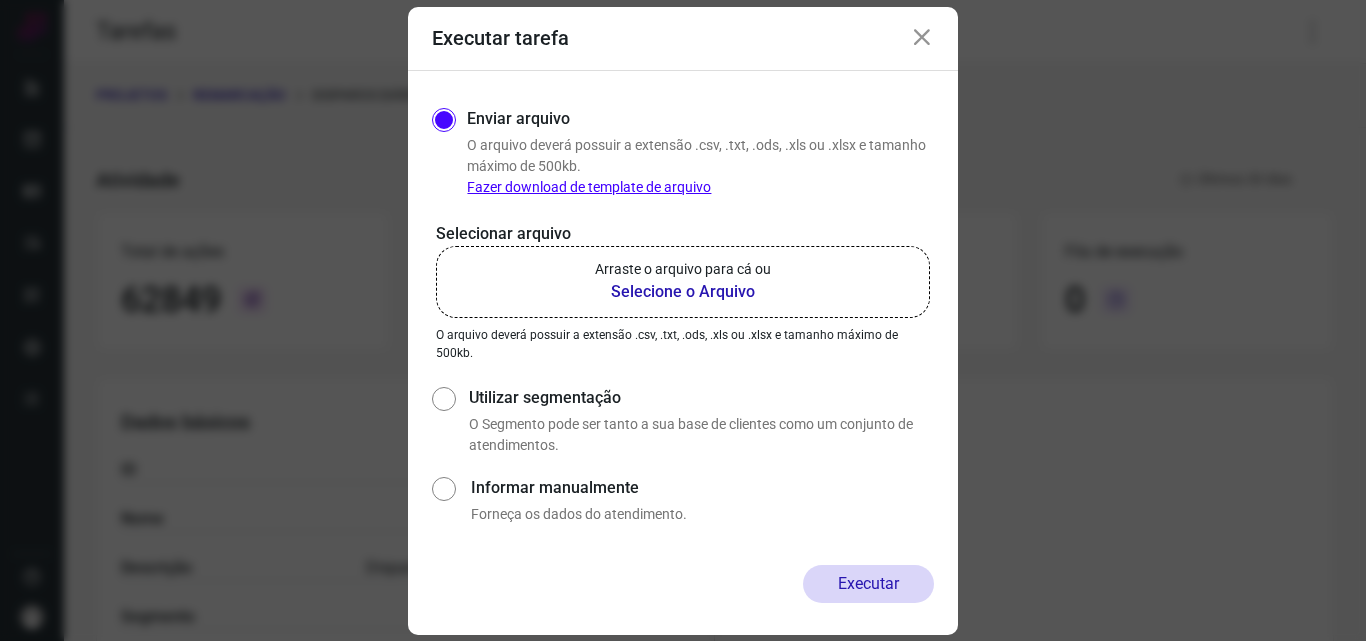 click on "Selecione o Arquivo" at bounding box center [683, 292] 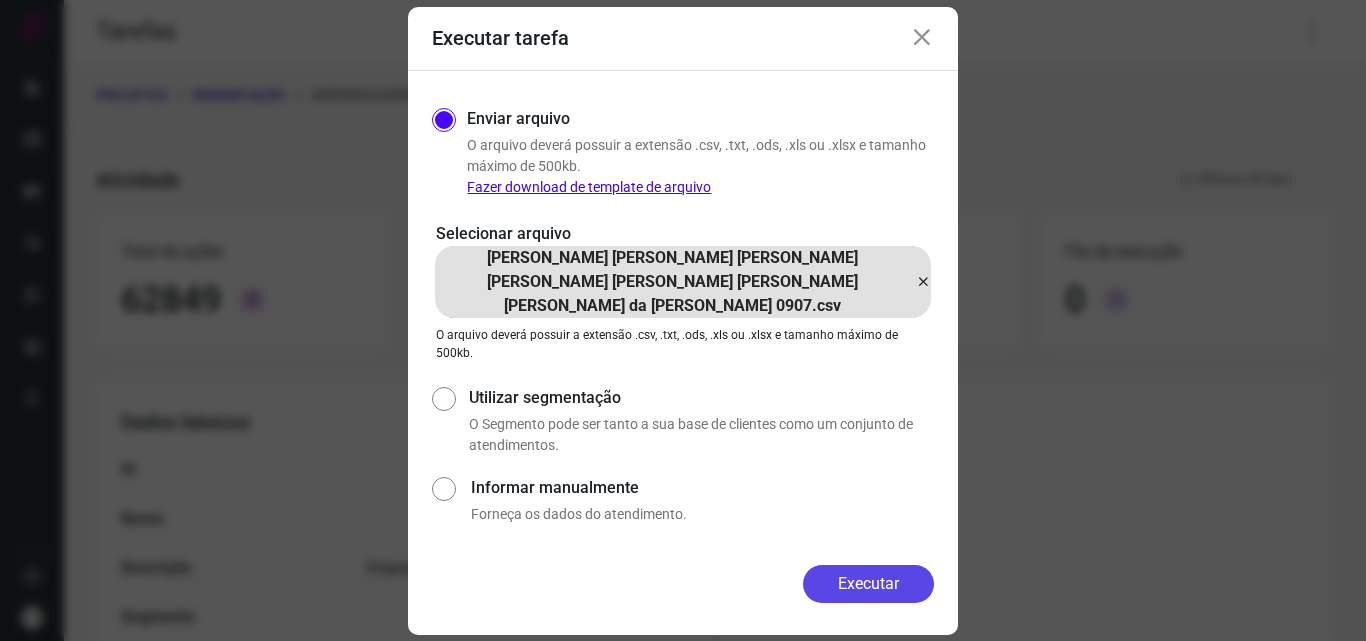 click on "Executar" at bounding box center [868, 584] 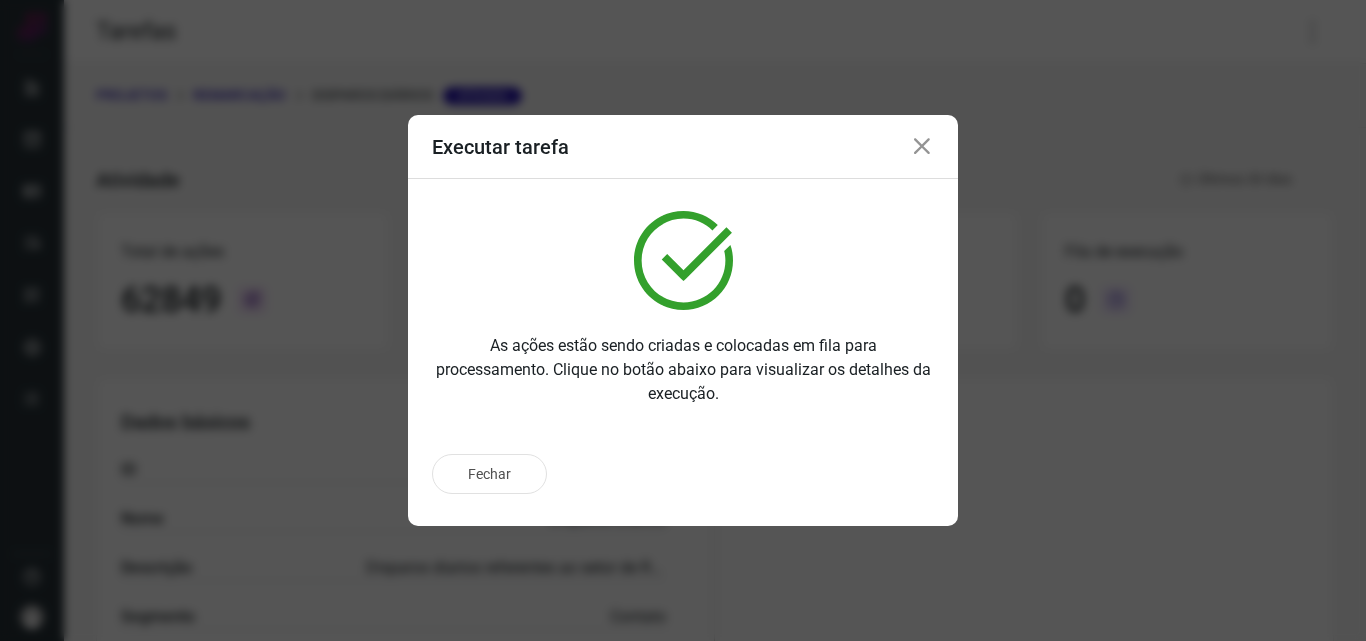 click on "Executar tarefa As ações estão sendo criadas e colocadas em fila para processamento. Clique no botão abaixo para visualizar os detalhes da execução.  Fechar" at bounding box center (683, 320) 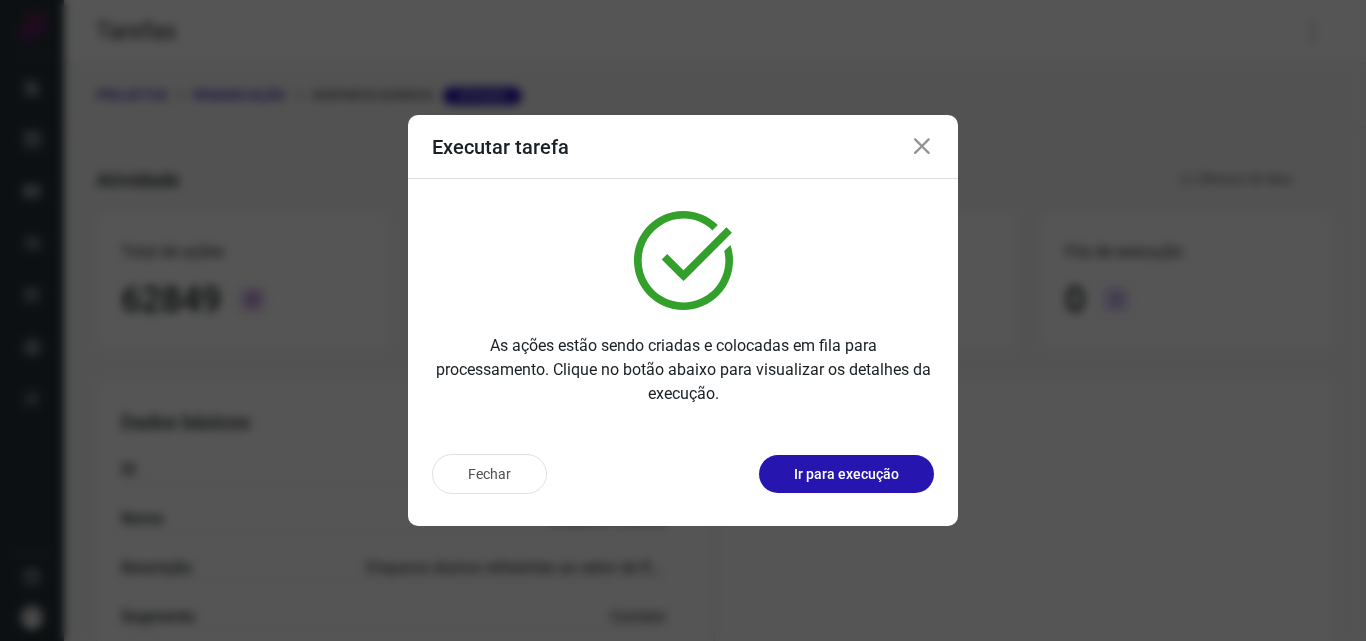 click on "Ir para execução" at bounding box center (846, 474) 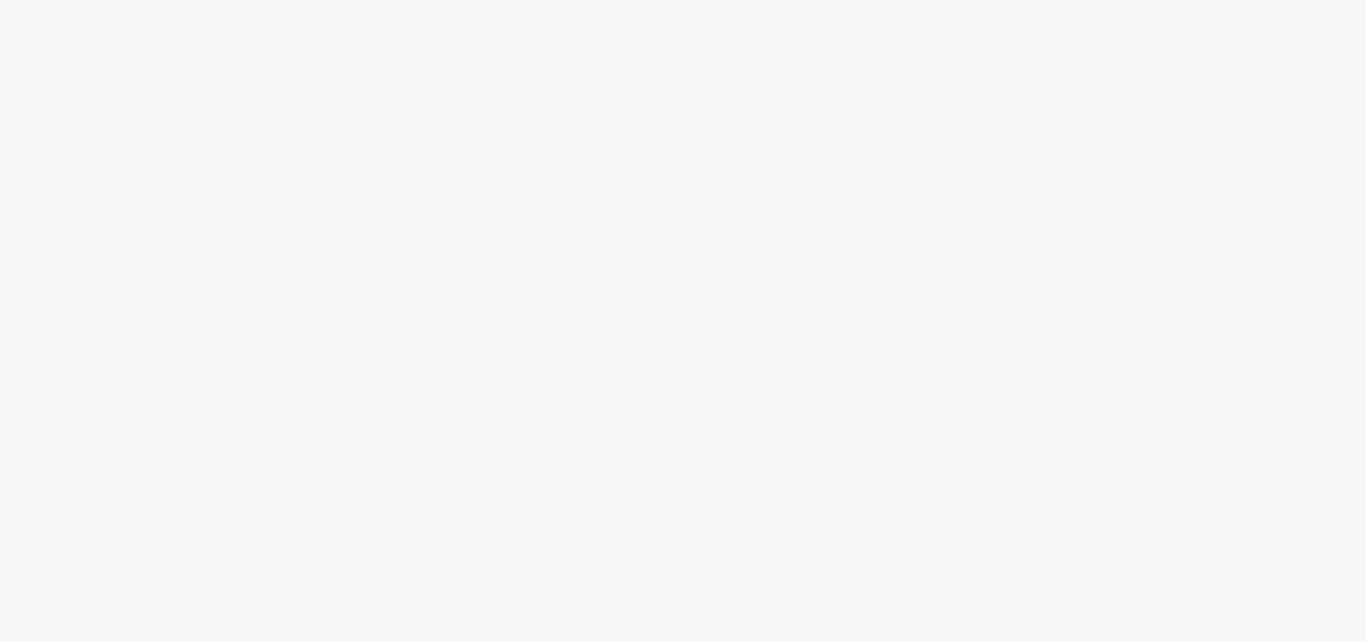 scroll, scrollTop: 0, scrollLeft: 0, axis: both 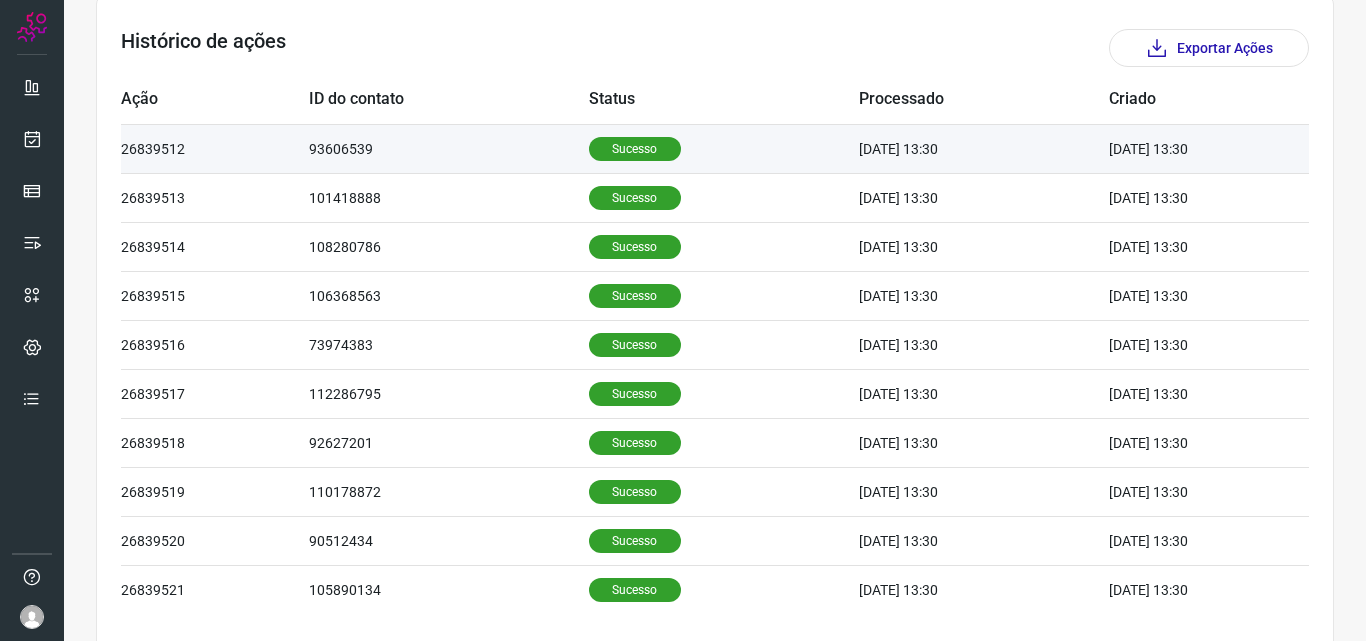 click on "Sucesso" at bounding box center [635, 149] 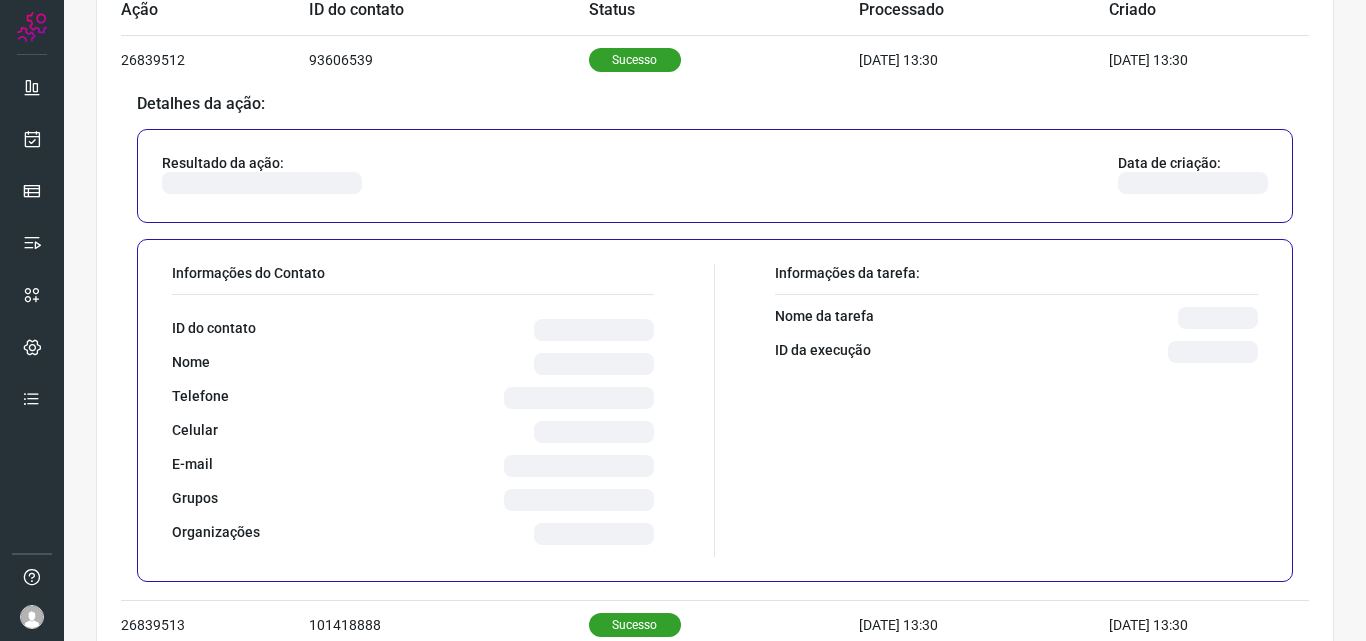 scroll, scrollTop: 800, scrollLeft: 0, axis: vertical 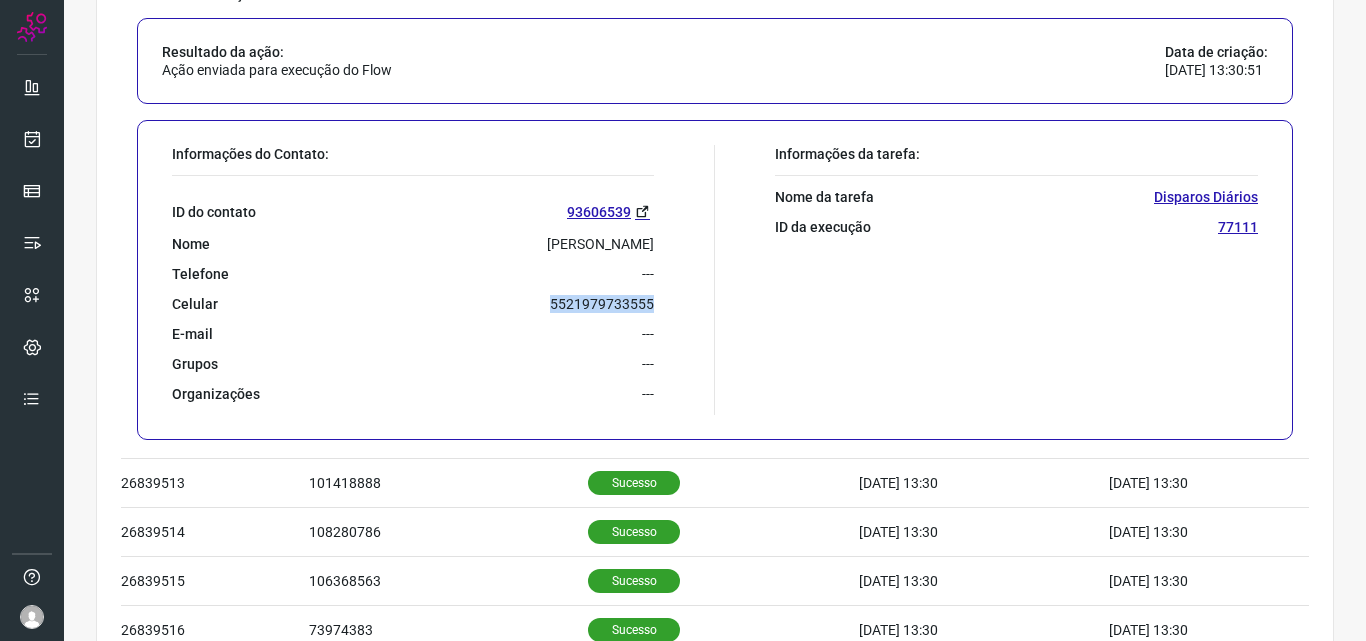 drag, startPoint x: 547, startPoint y: 300, endPoint x: 659, endPoint y: 300, distance: 112 